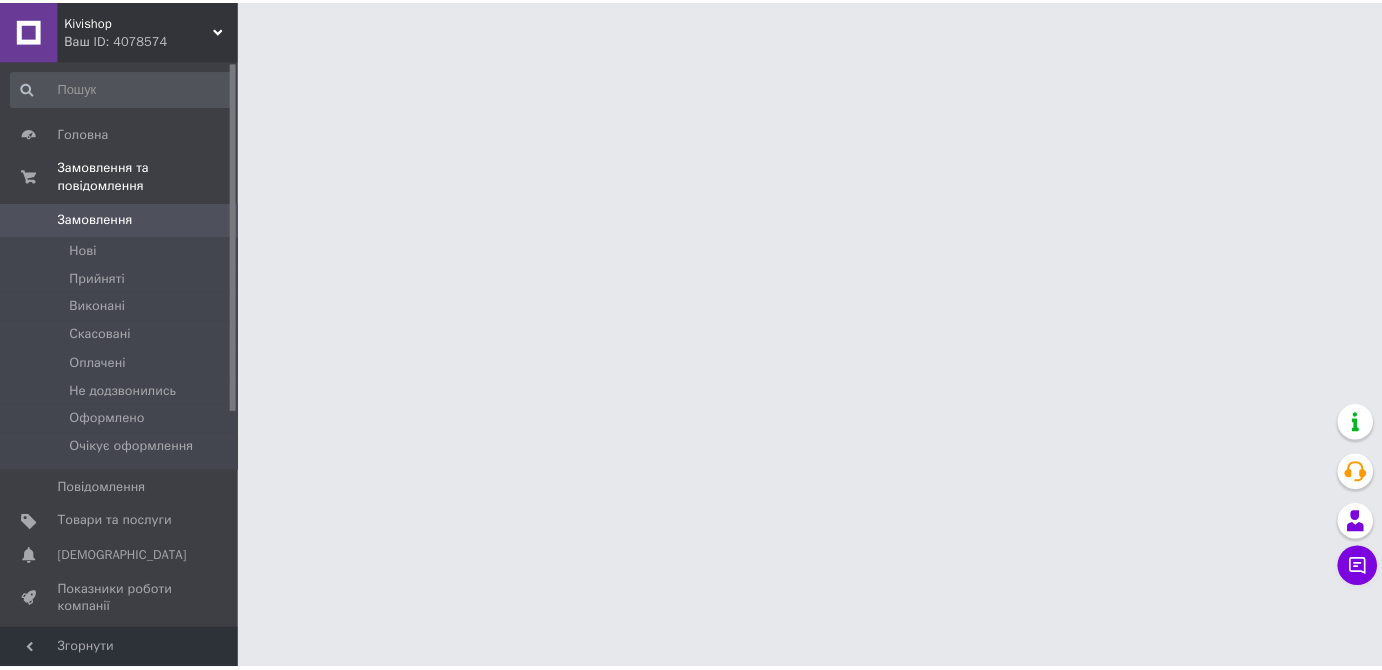 scroll, scrollTop: 0, scrollLeft: 0, axis: both 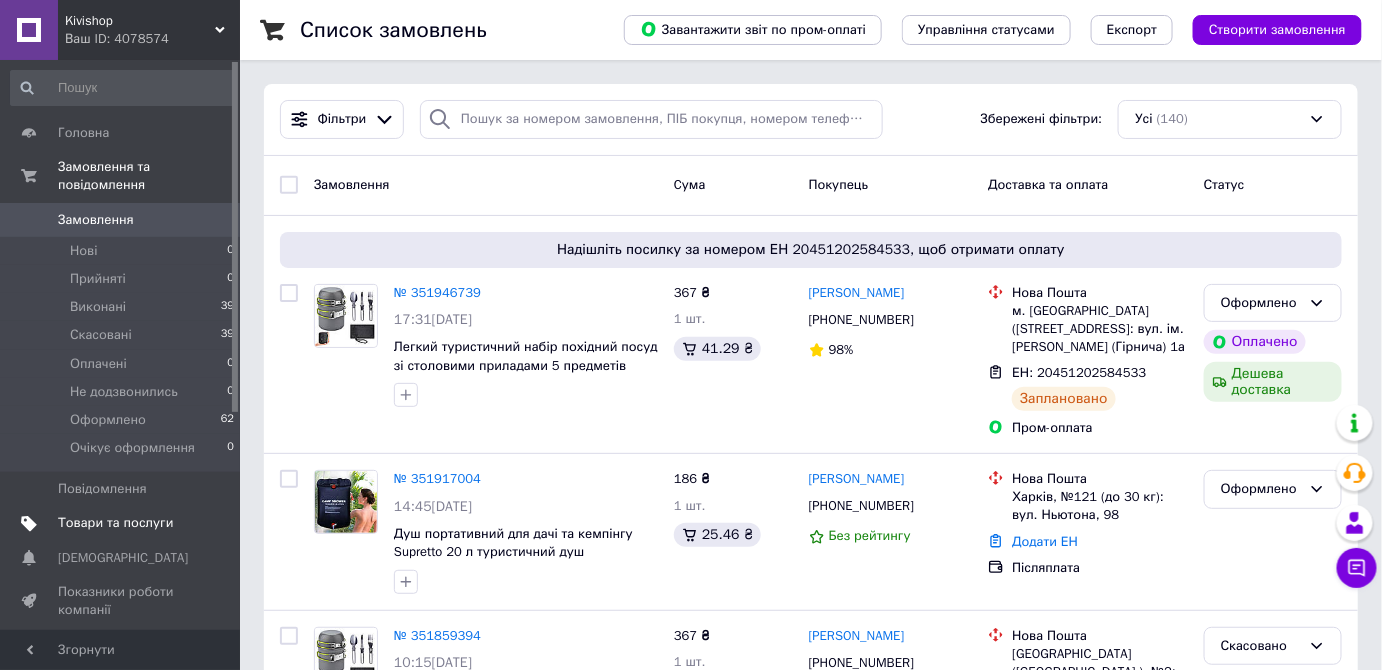 click on "Товари та послуги" at bounding box center [115, 523] 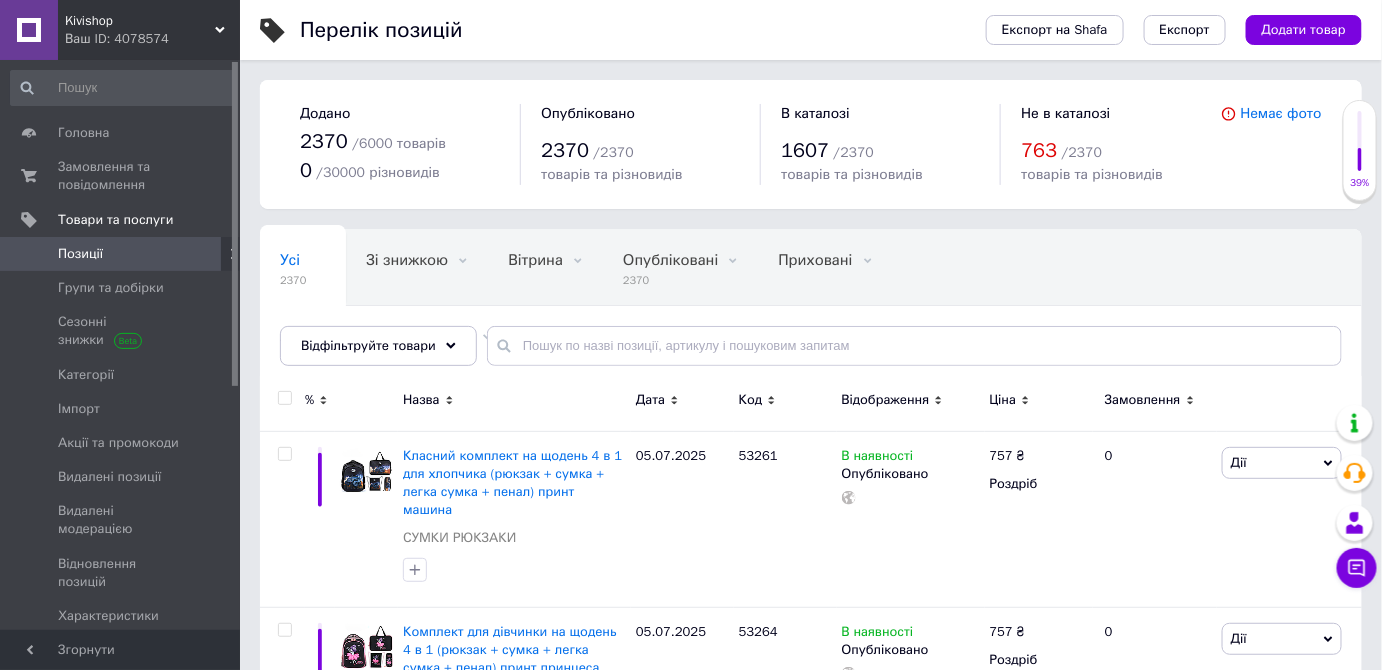 scroll, scrollTop: 90, scrollLeft: 0, axis: vertical 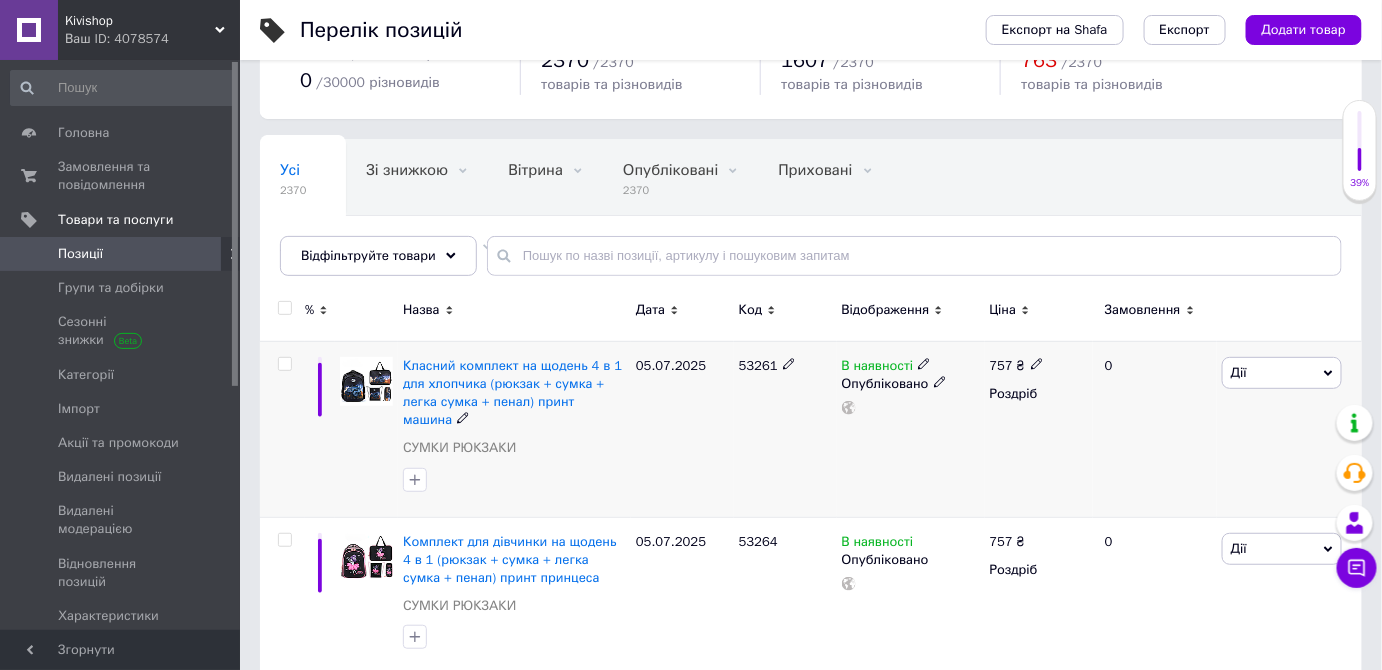 click at bounding box center (284, 364) 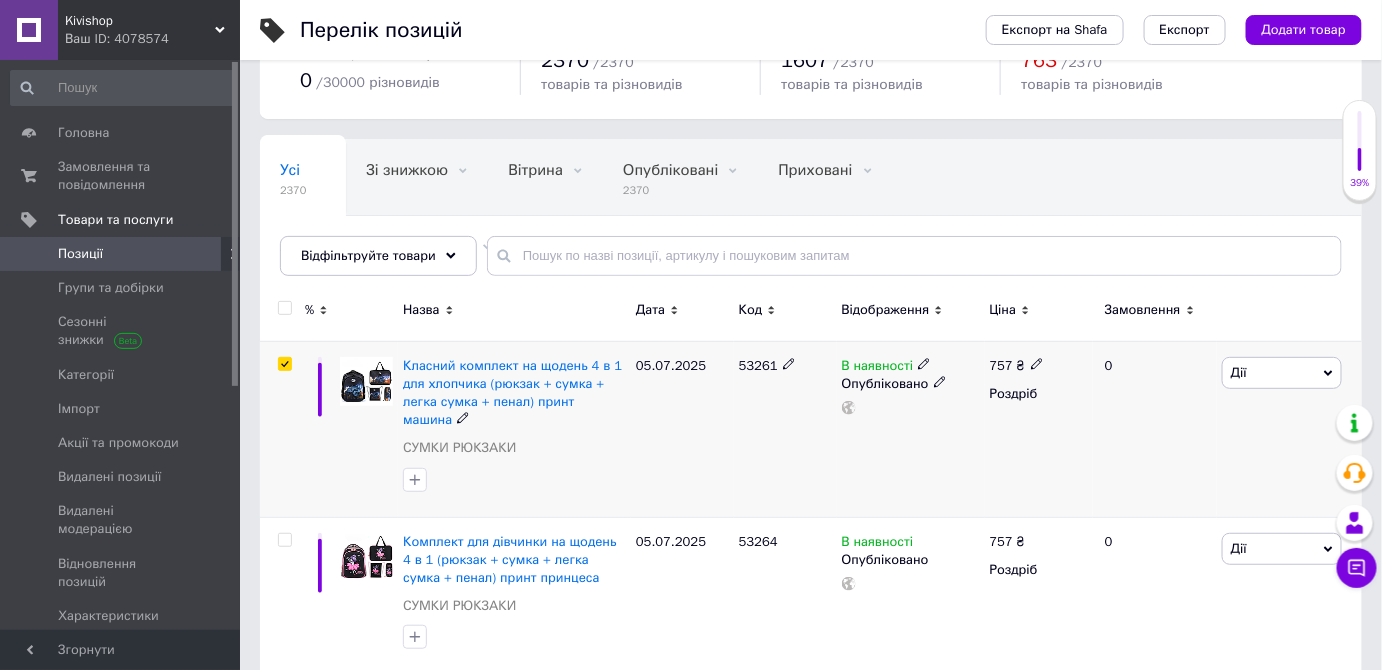 checkbox on "true" 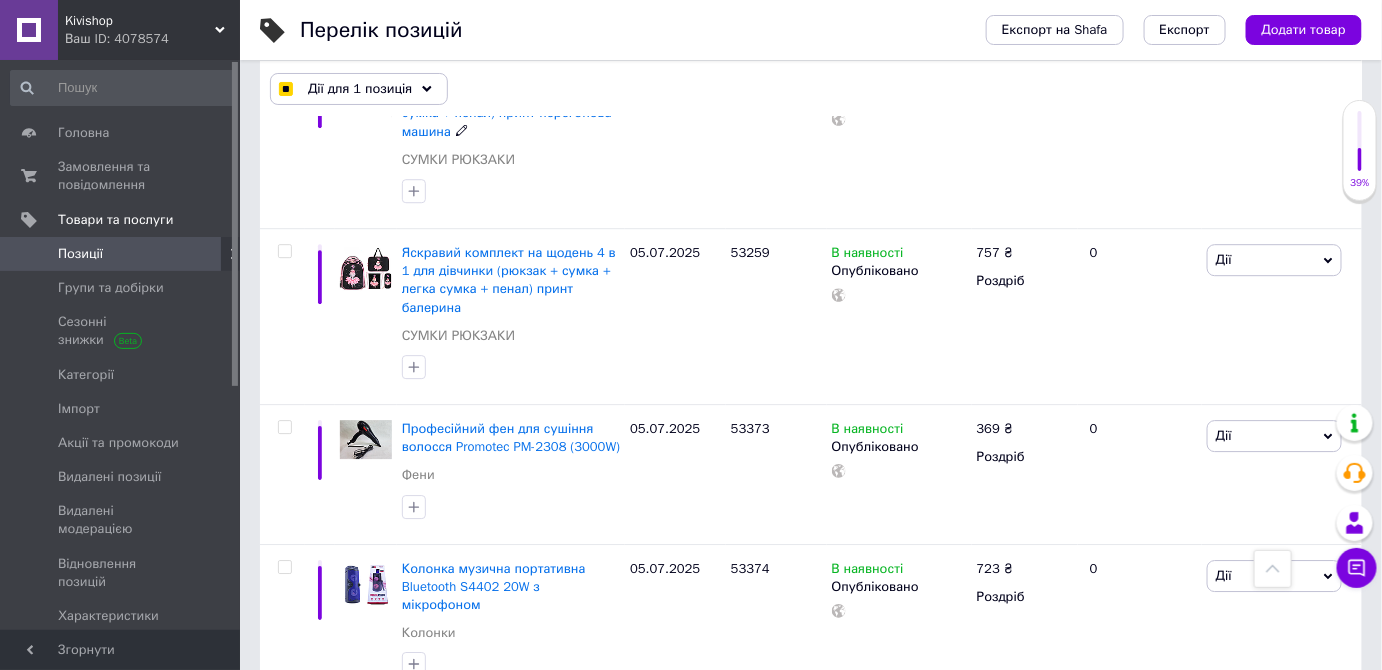 scroll, scrollTop: 1818, scrollLeft: 0, axis: vertical 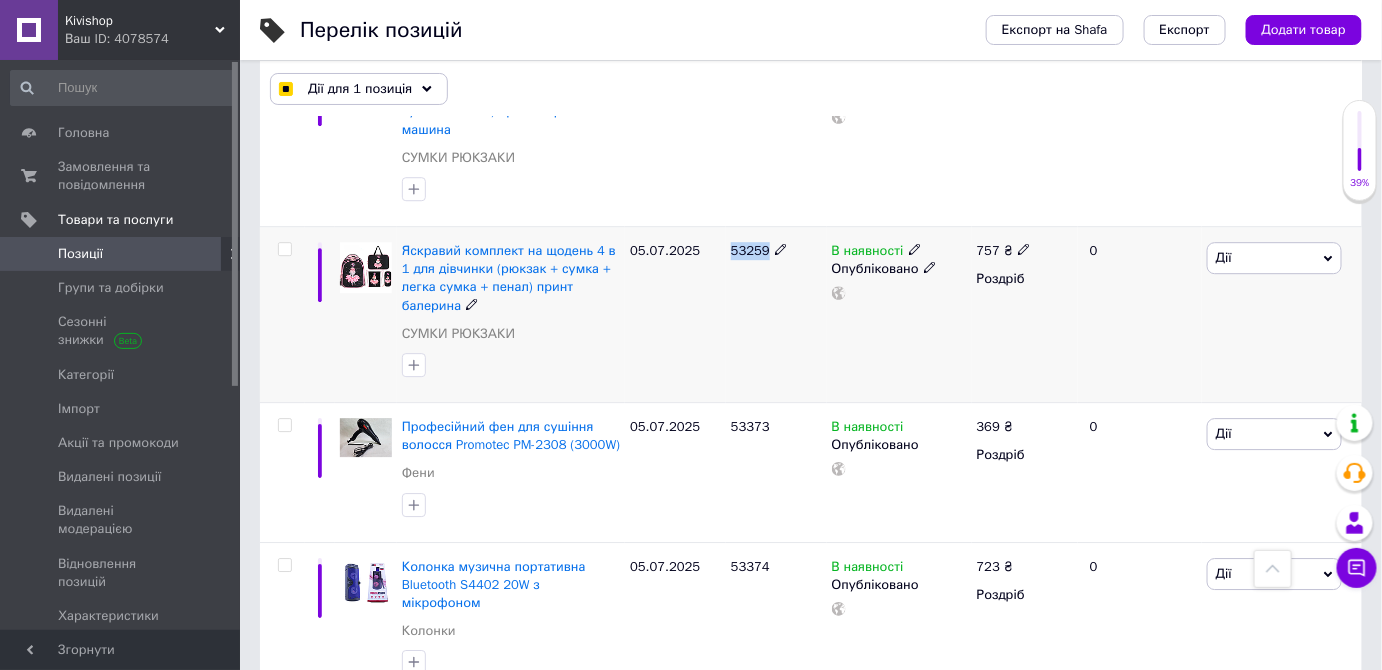 drag, startPoint x: 733, startPoint y: 205, endPoint x: 765, endPoint y: 215, distance: 33.526108 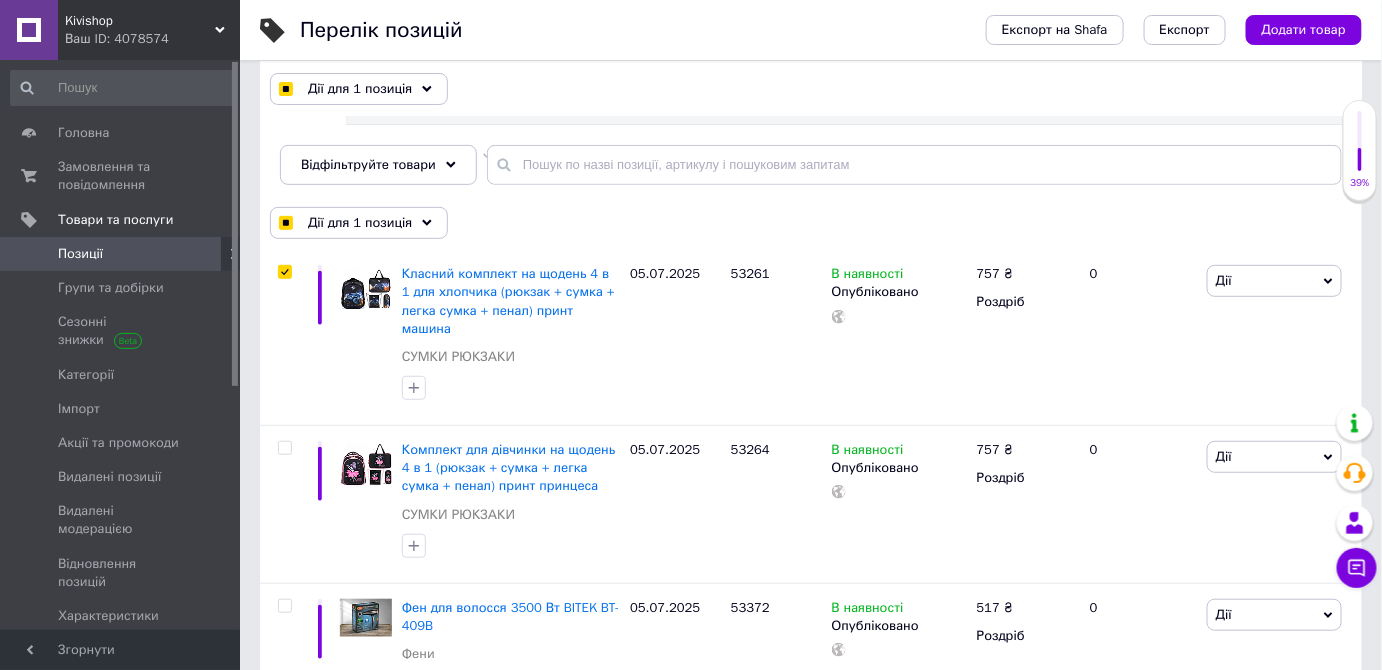 scroll, scrollTop: 0, scrollLeft: 0, axis: both 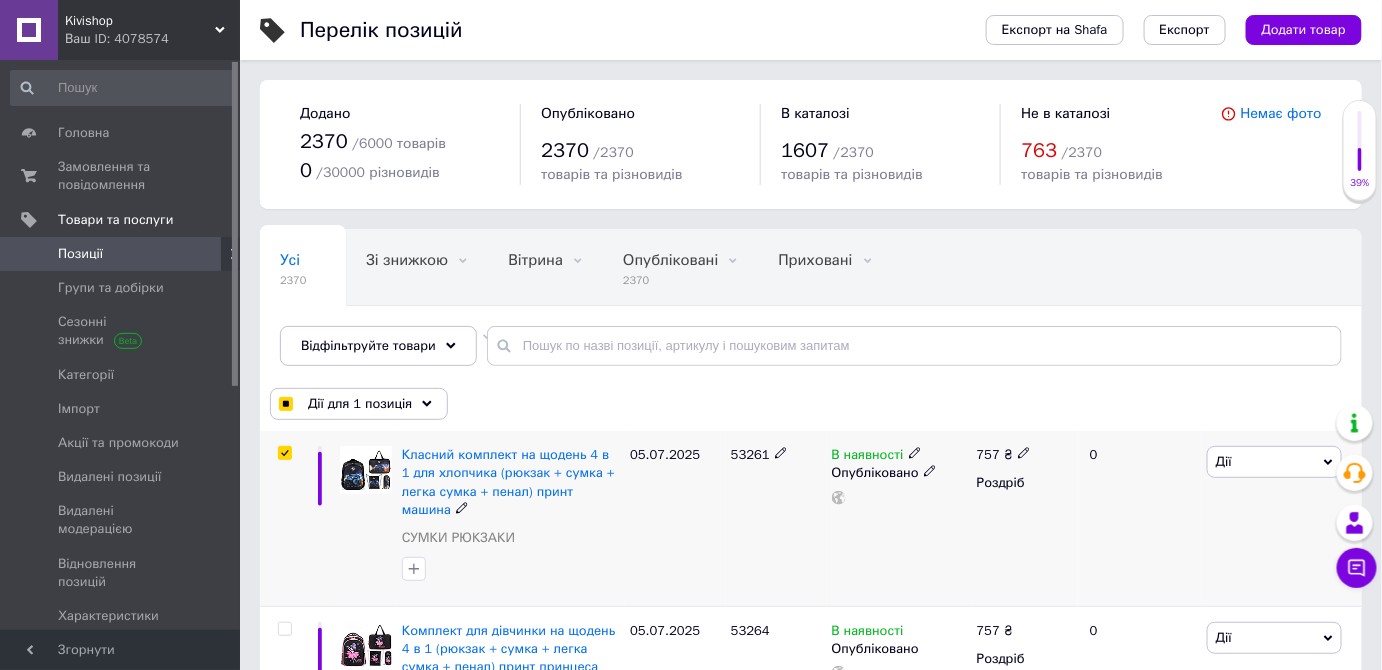 click 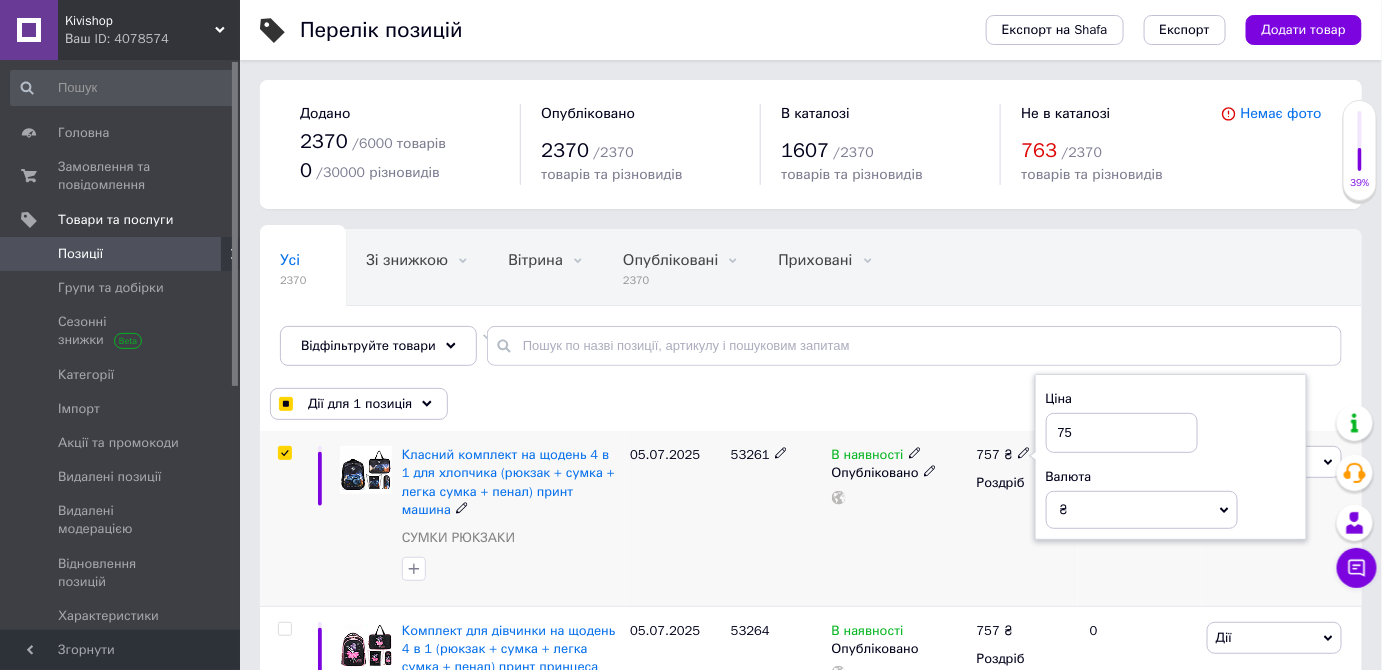 type on "7" 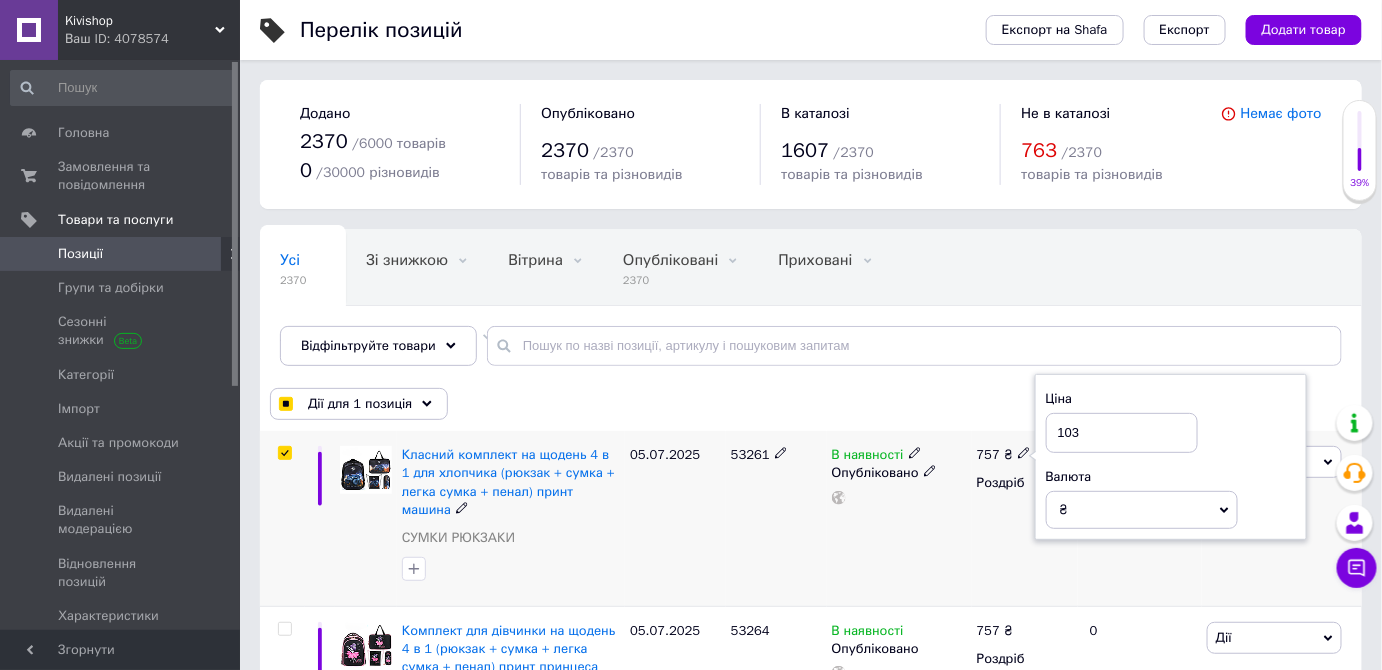 type on "1037" 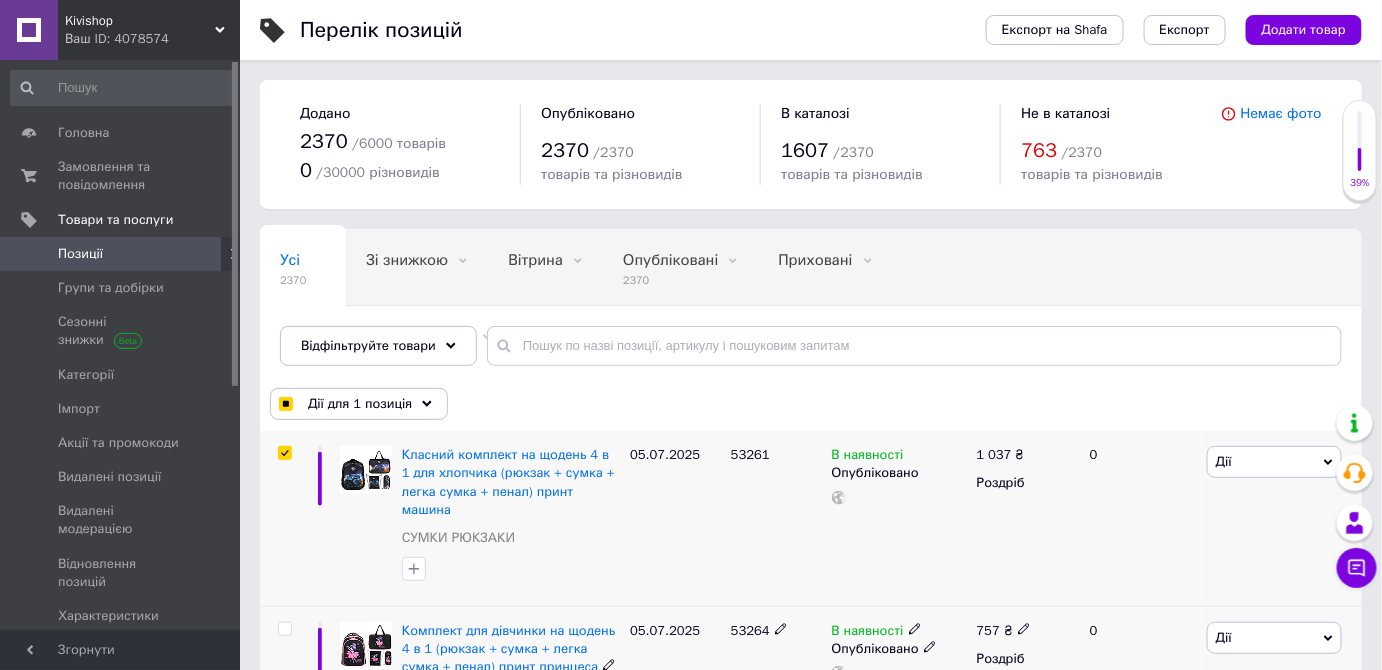 drag, startPoint x: 286, startPoint y: 628, endPoint x: 280, endPoint y: 598, distance: 30.594116 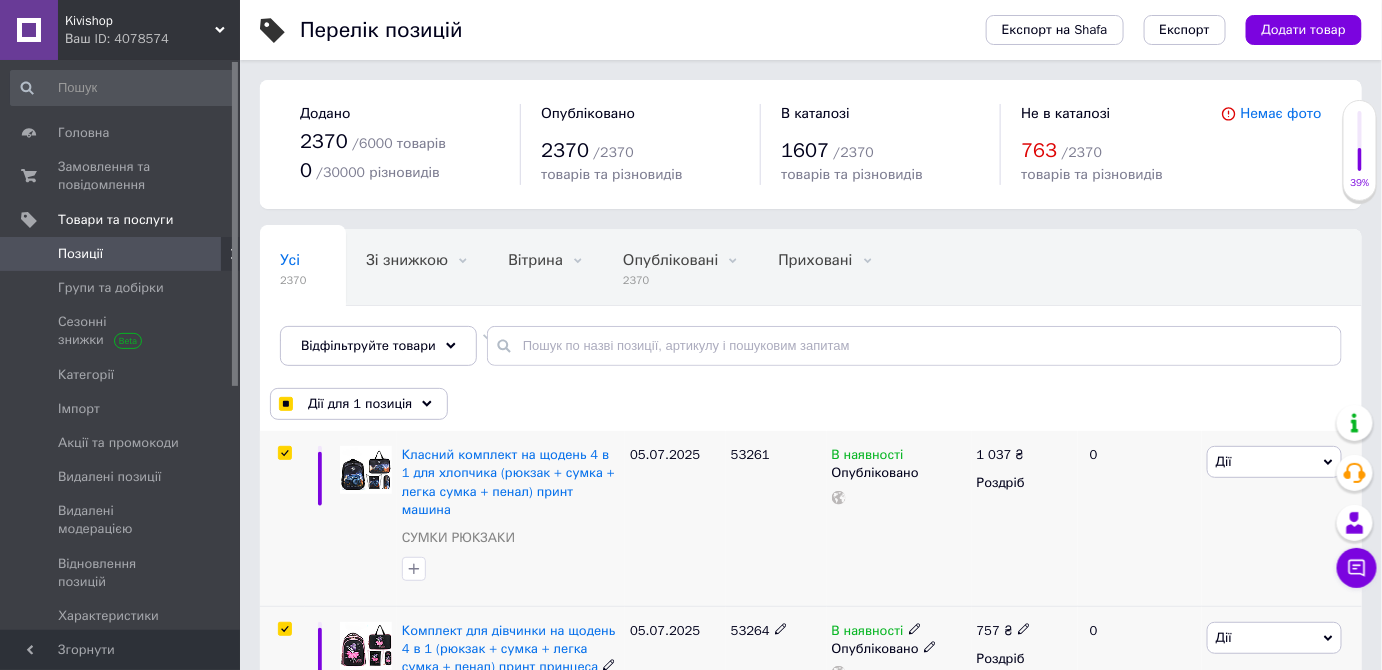 checkbox on "true" 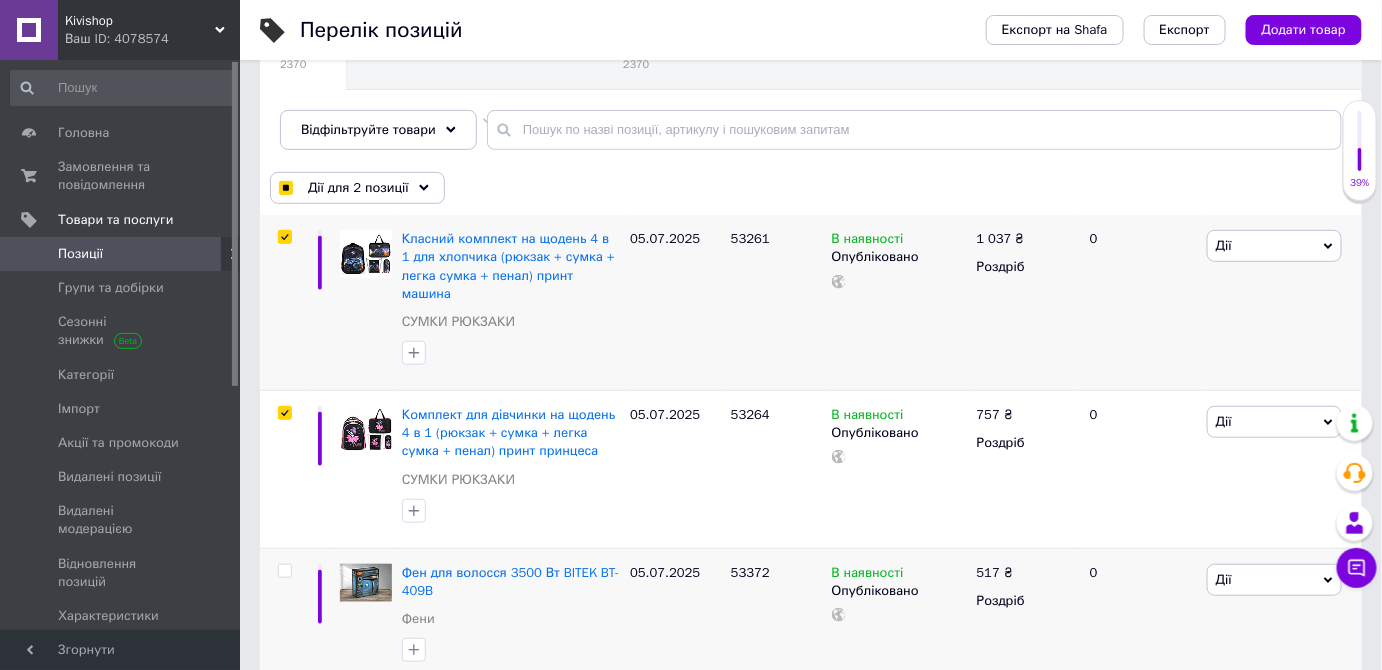scroll, scrollTop: 272, scrollLeft: 0, axis: vertical 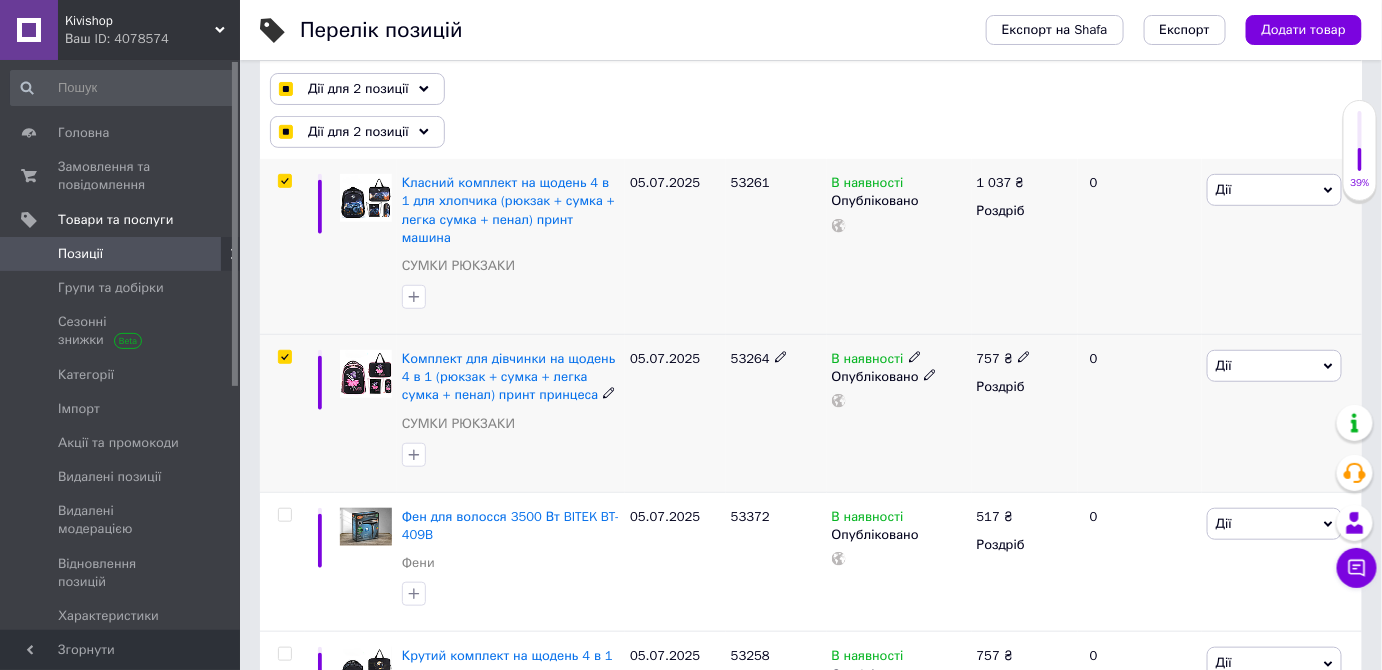 click 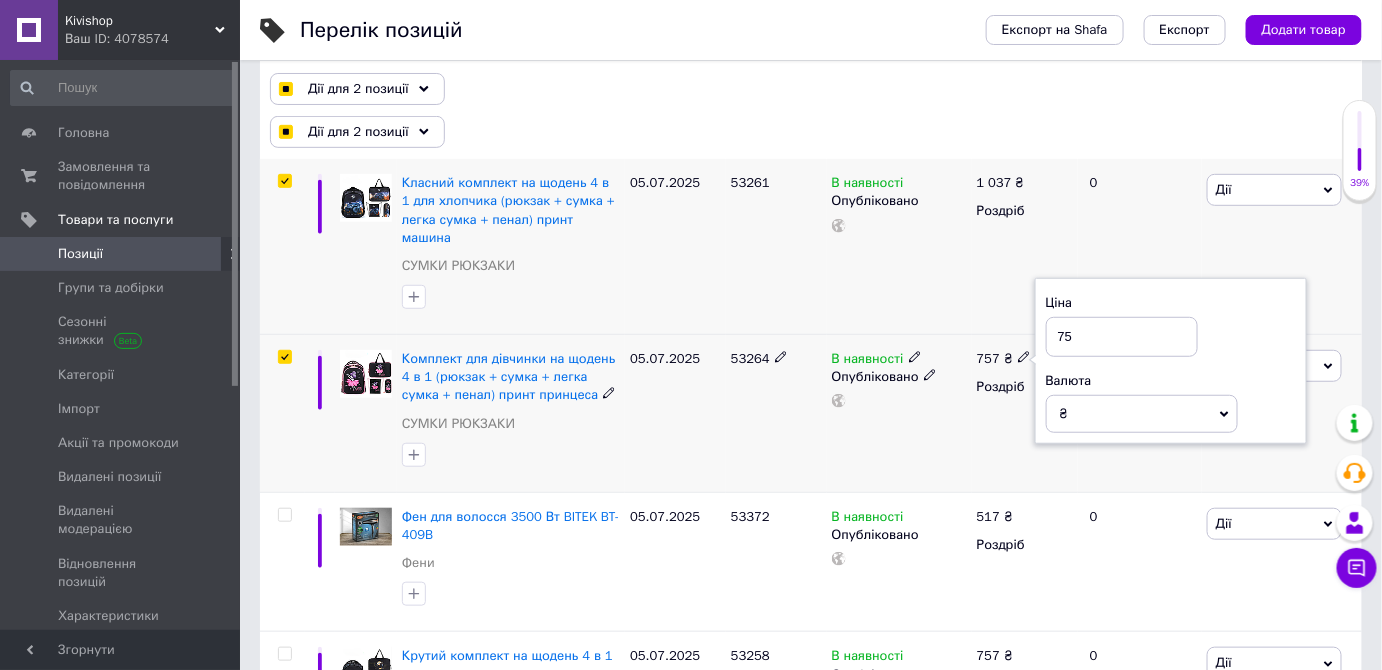 type on "7" 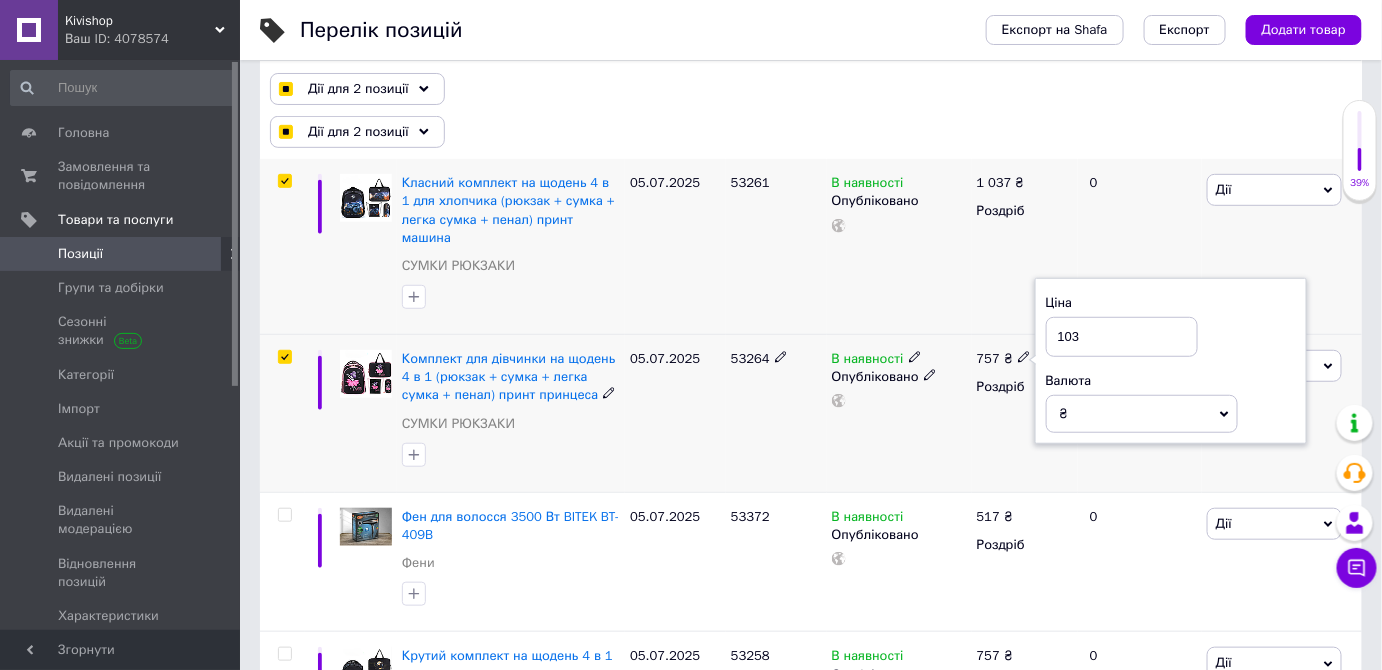 type on "1037" 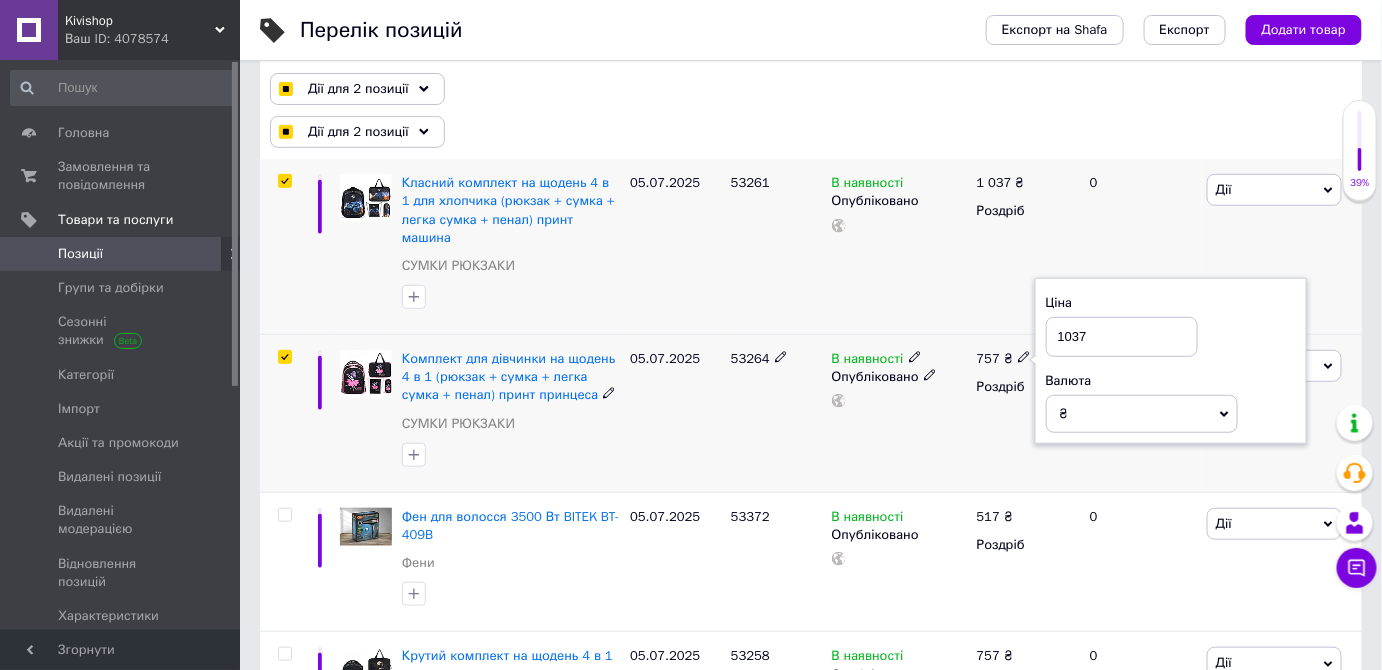 checkbox on "true" 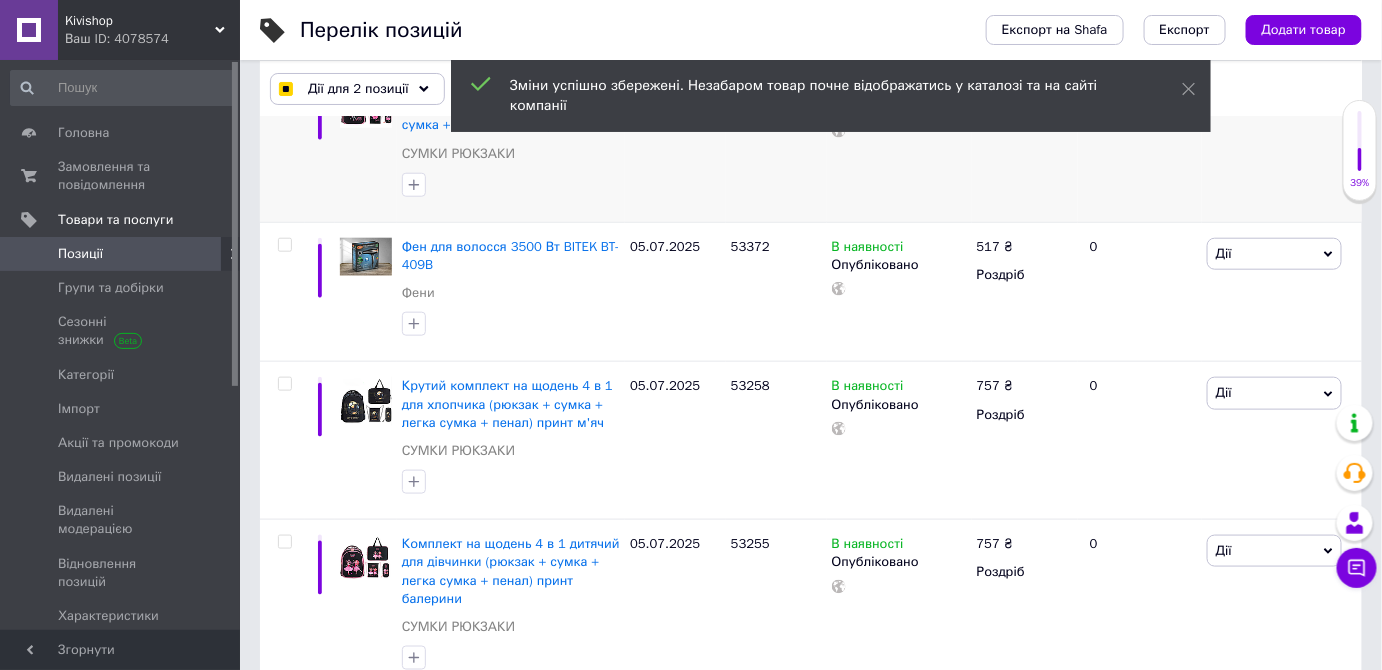 scroll, scrollTop: 545, scrollLeft: 0, axis: vertical 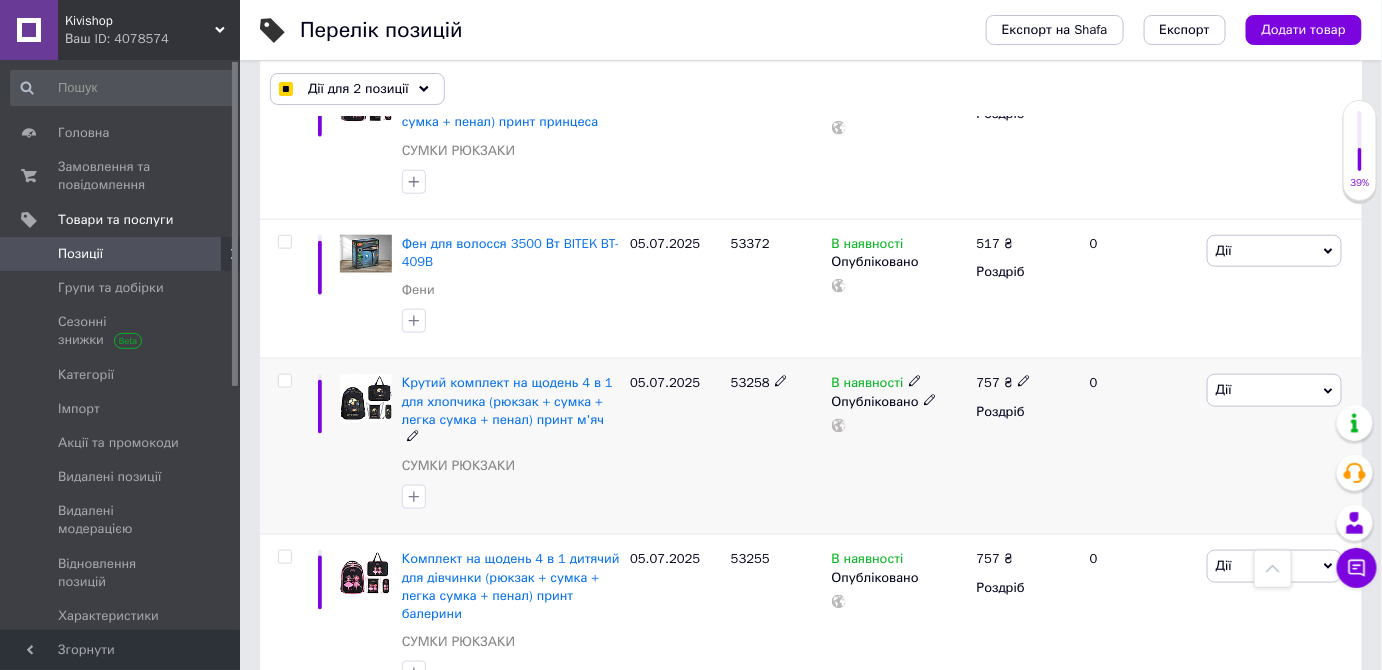 click at bounding box center (284, 381) 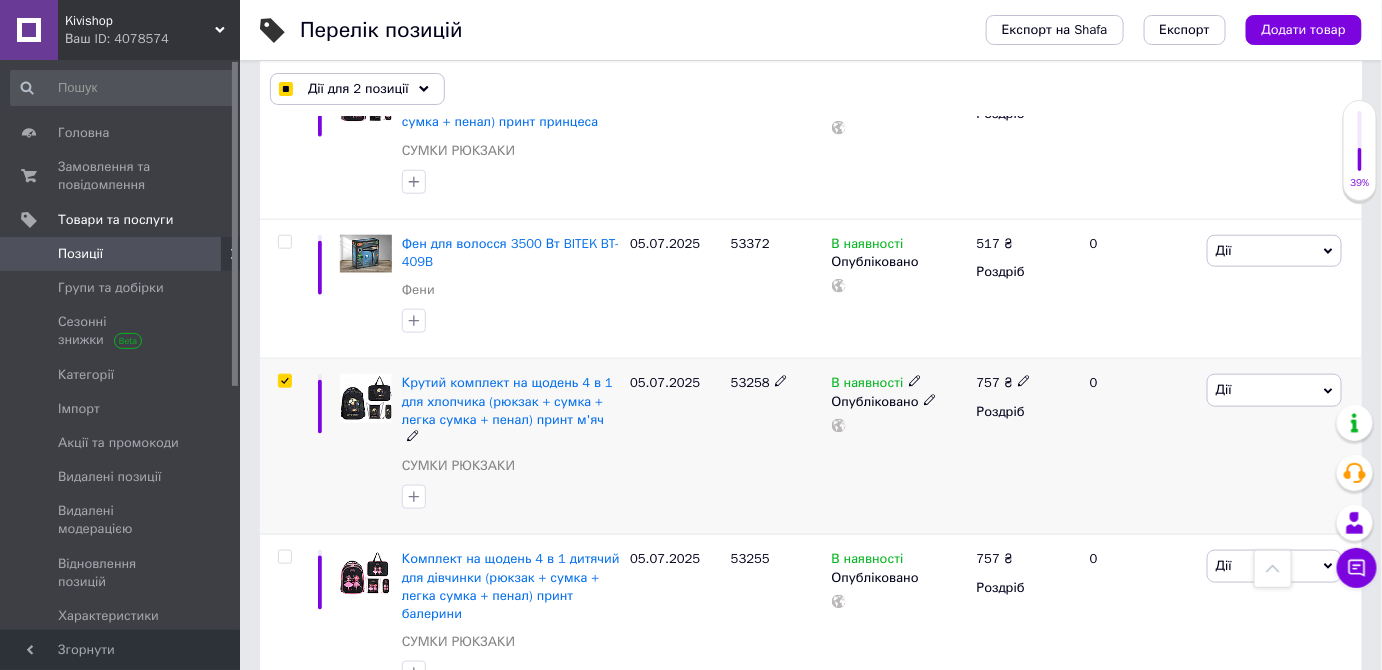 checkbox on "true" 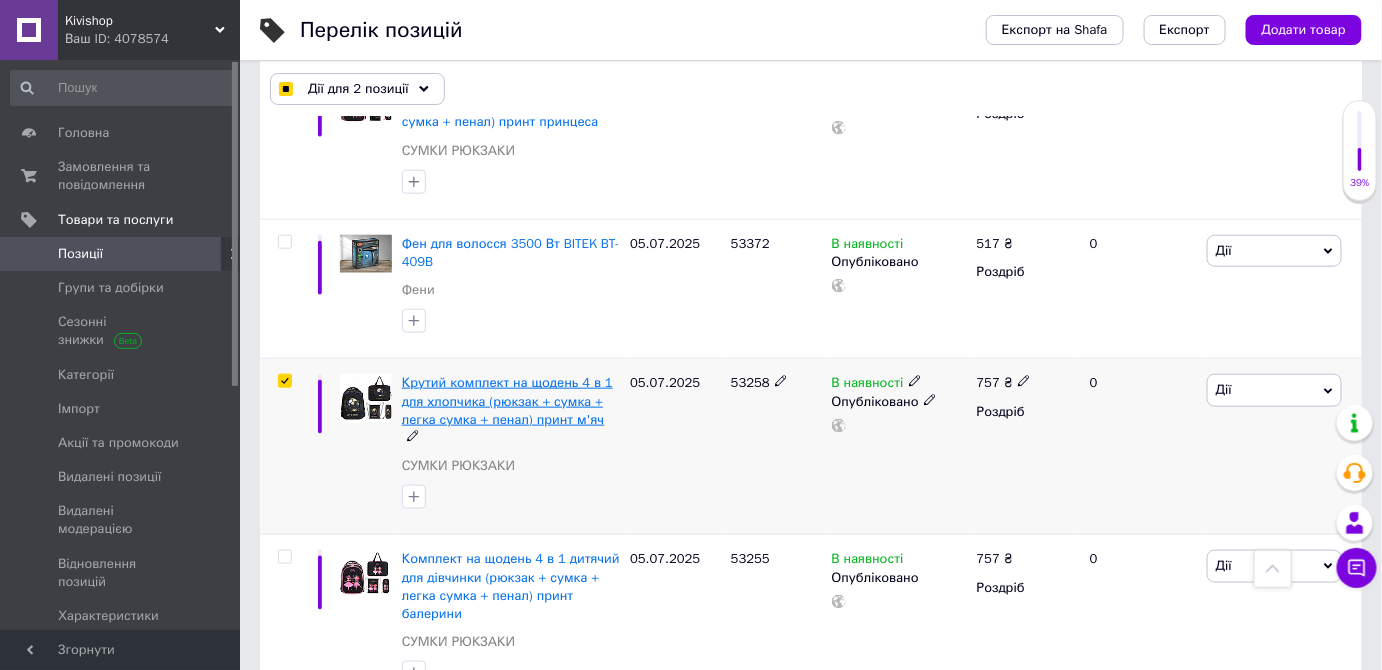 checkbox on "true" 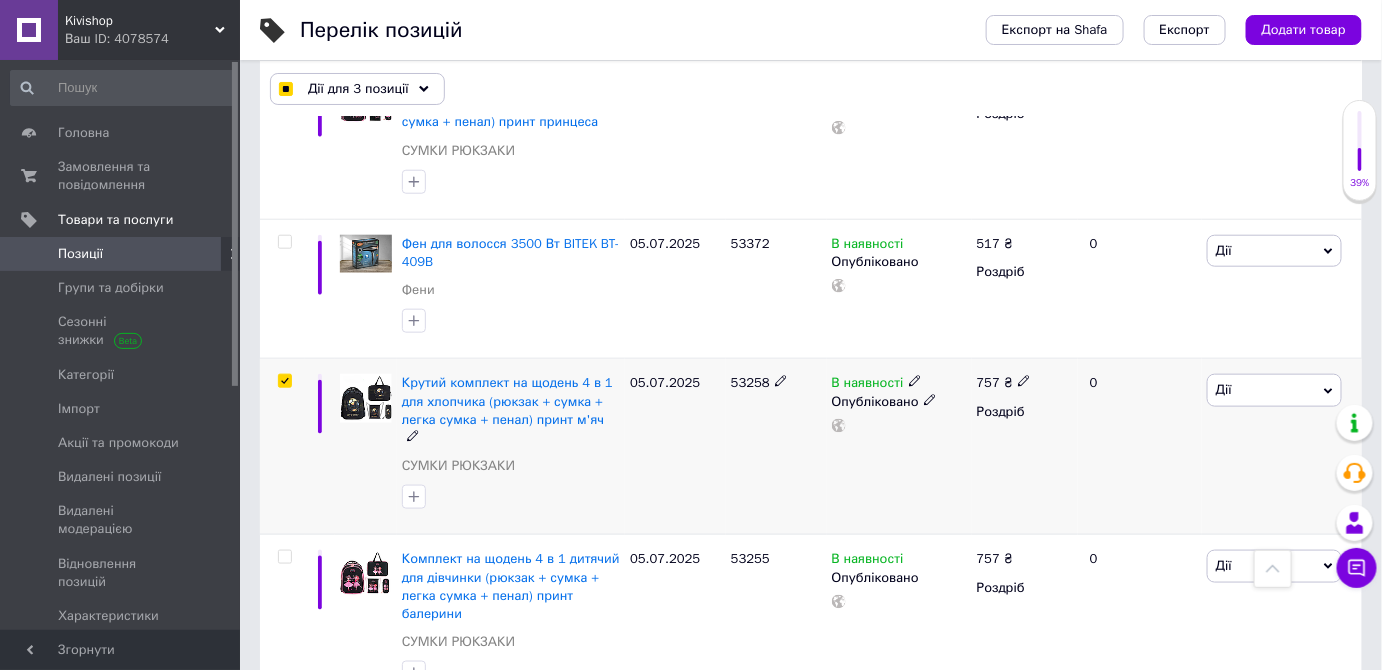 click 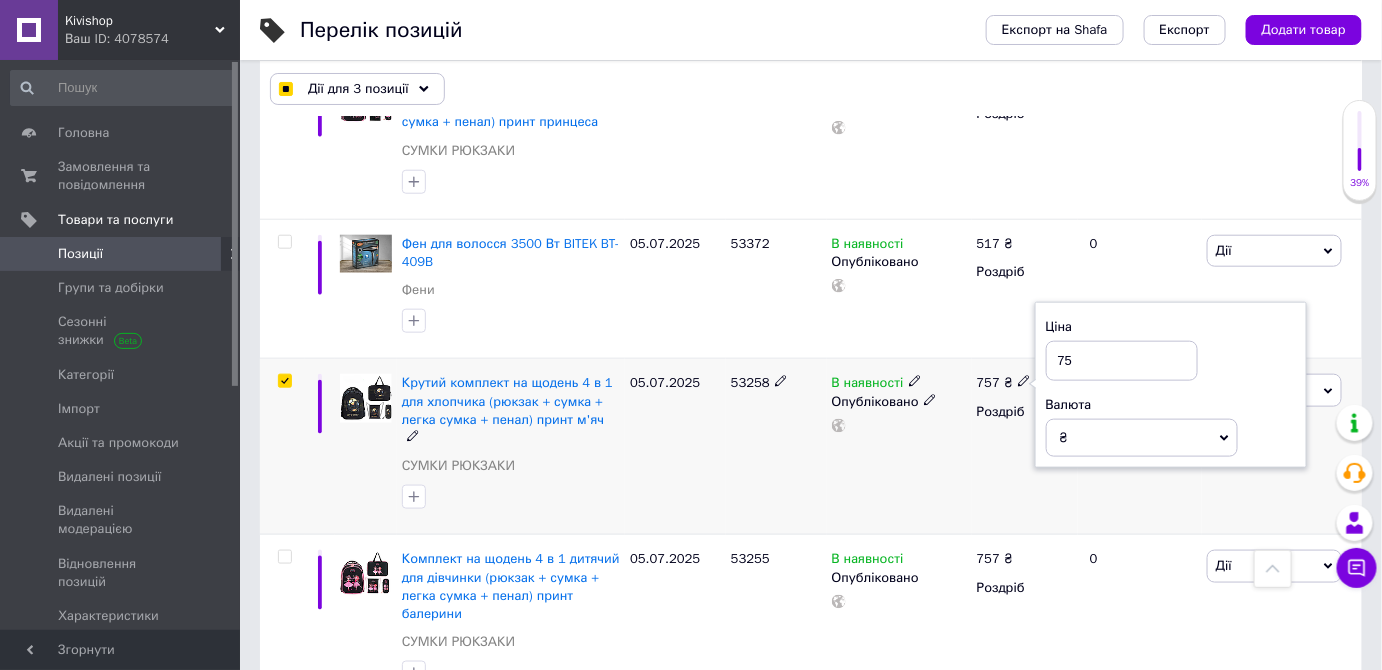 type on "7" 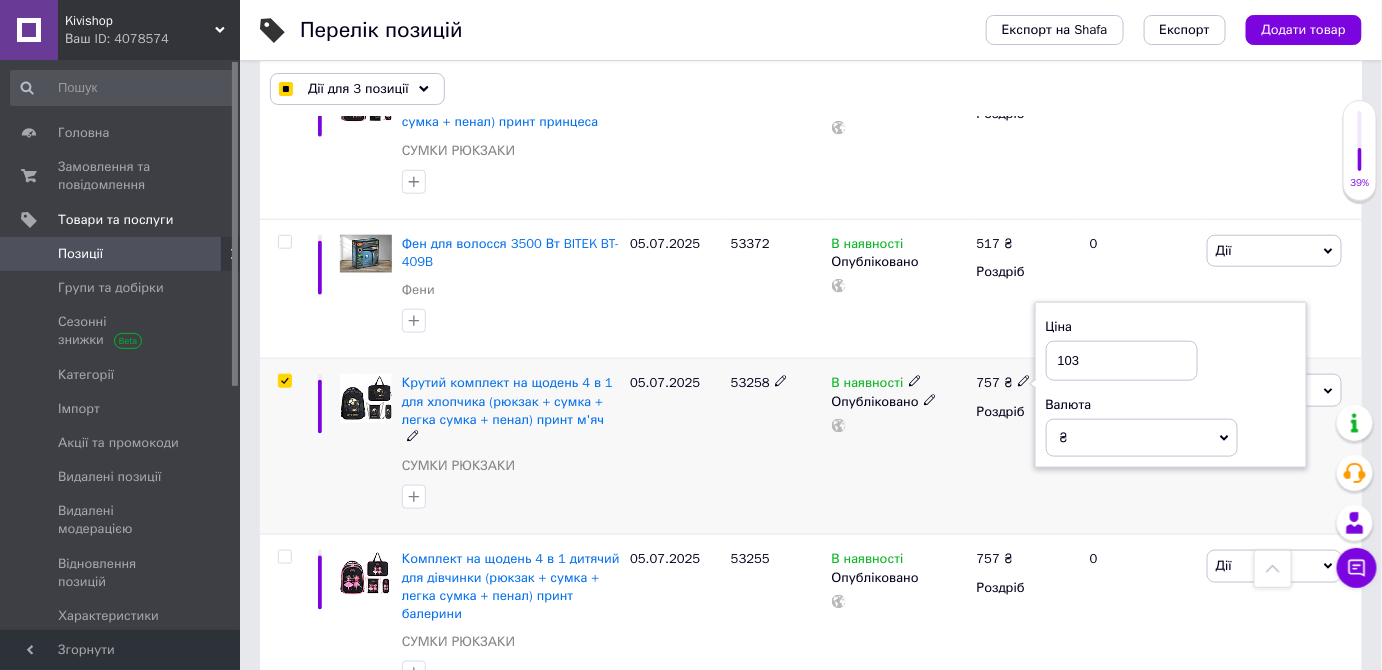 type on "1037" 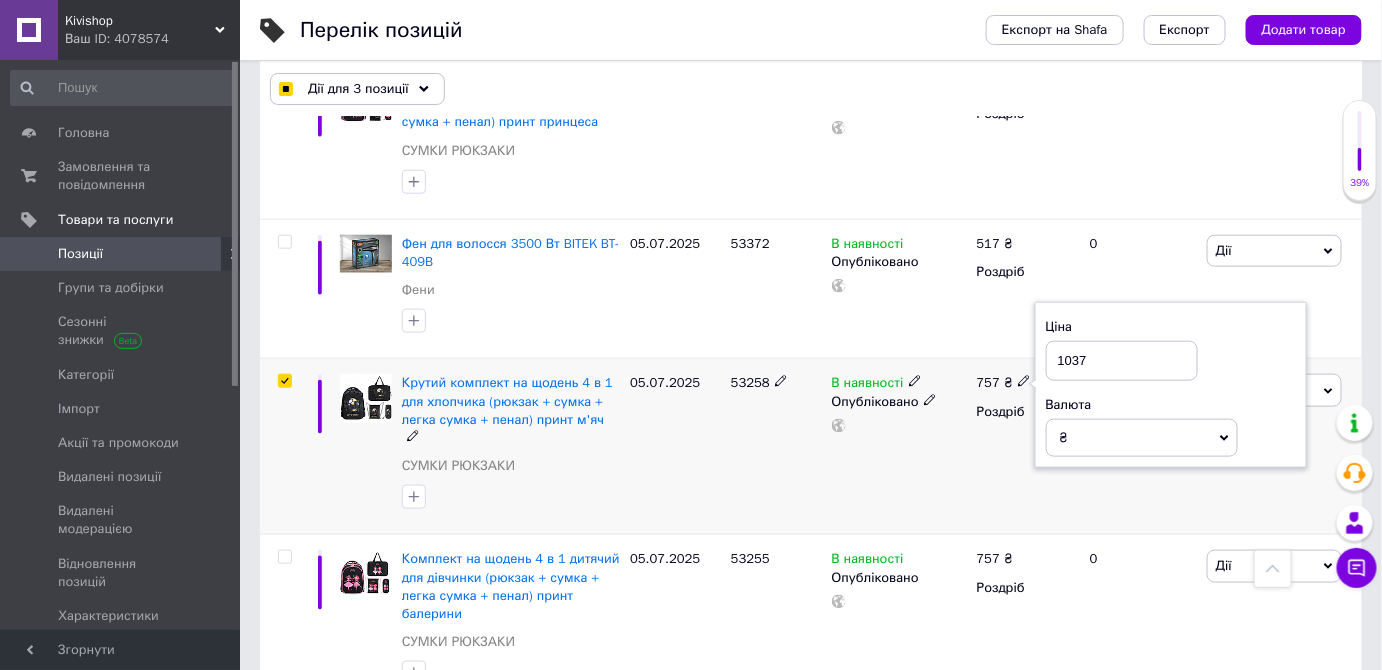 checkbox on "true" 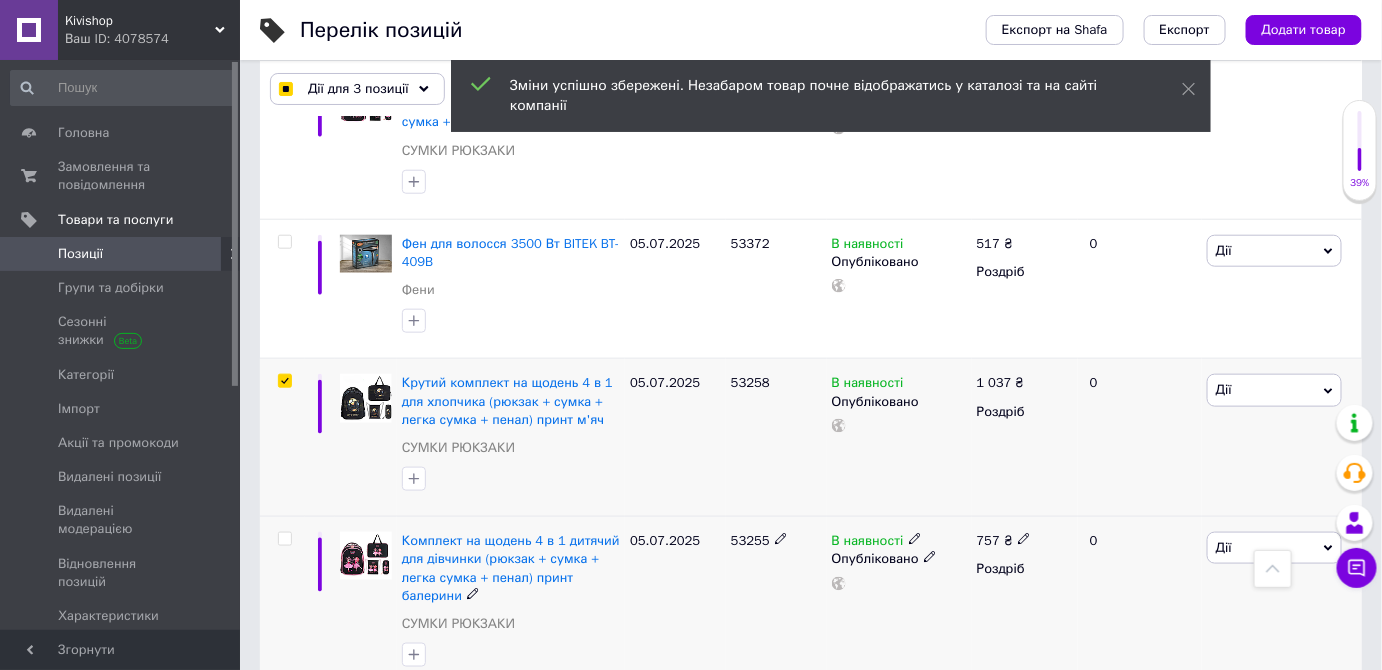 click at bounding box center (284, 539) 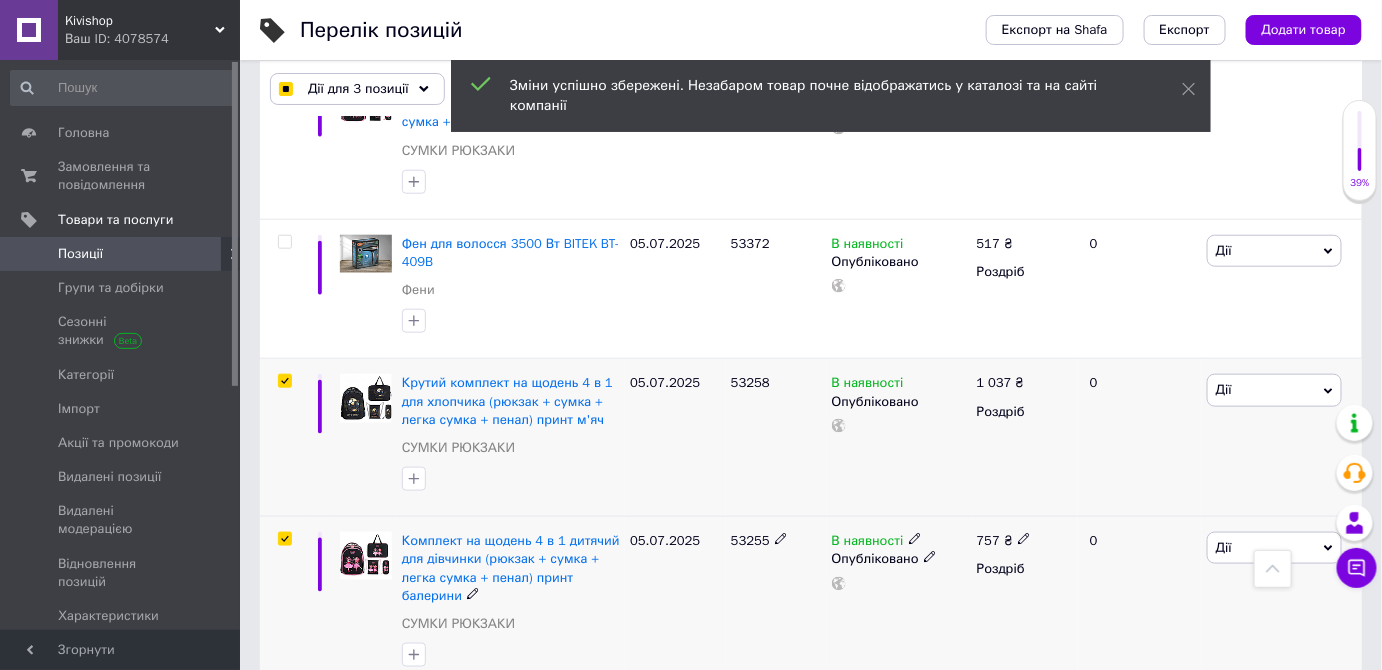 checkbox on "true" 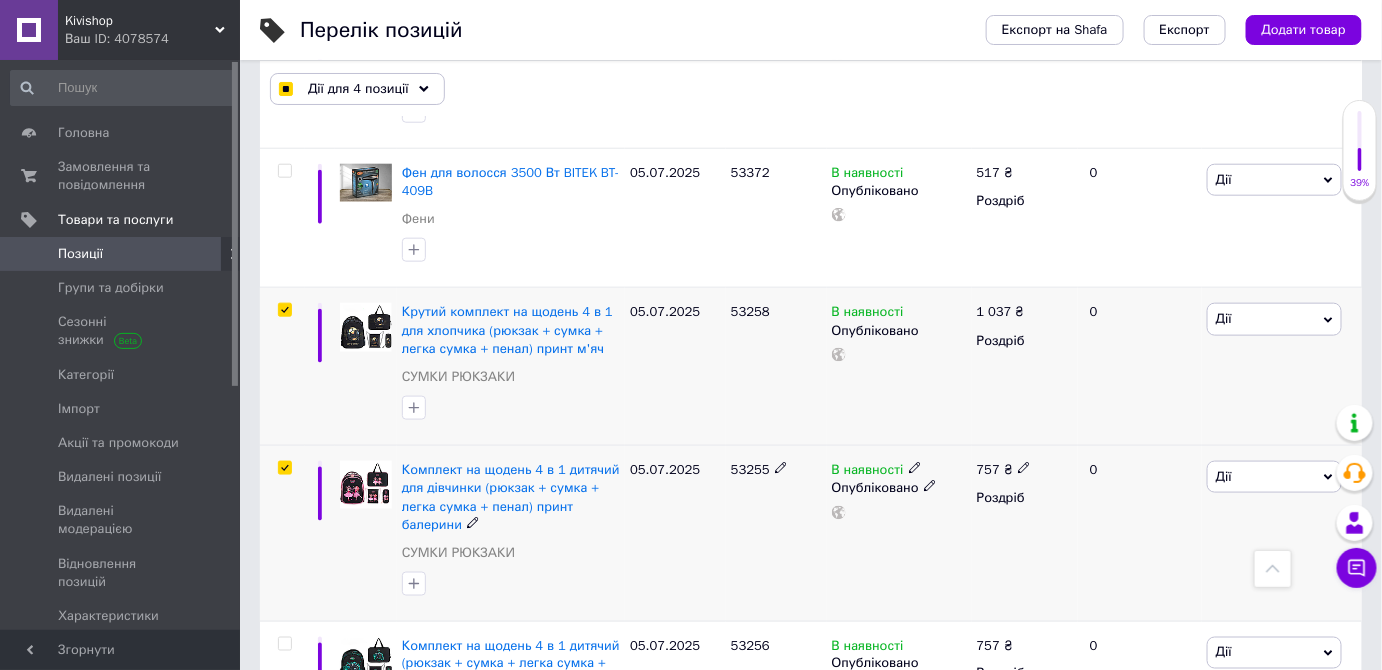 scroll, scrollTop: 636, scrollLeft: 0, axis: vertical 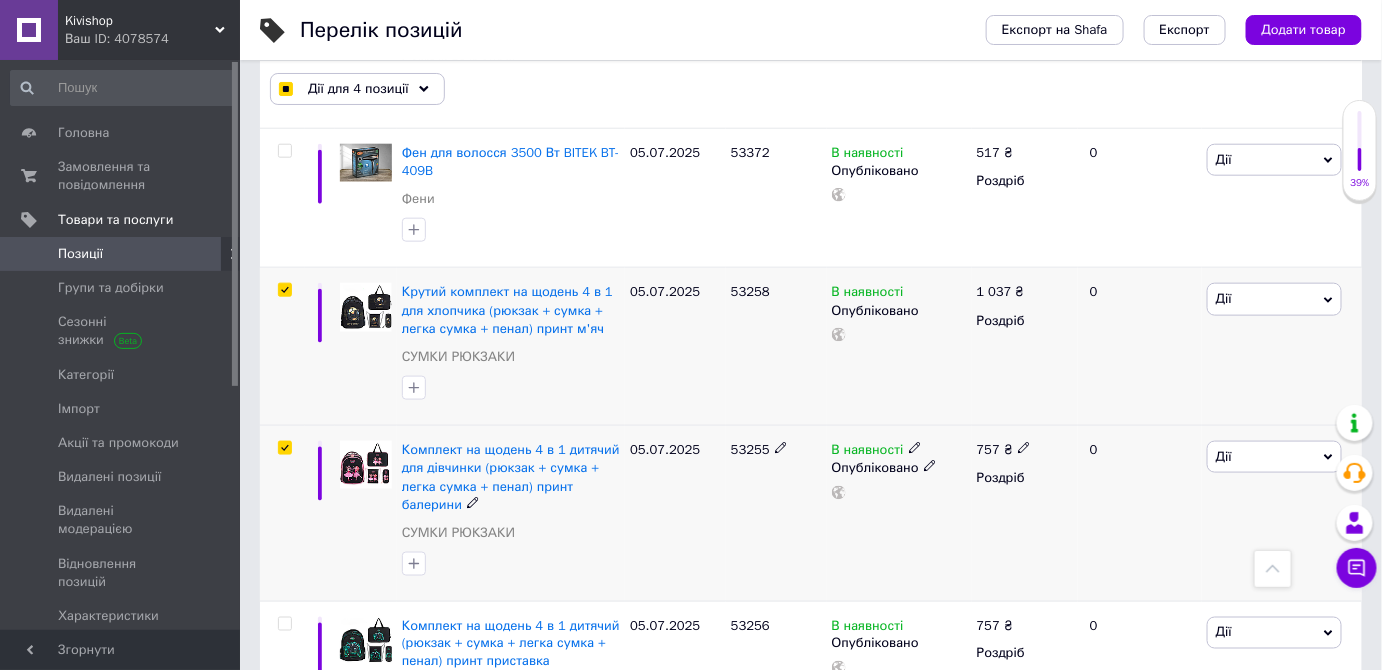 click 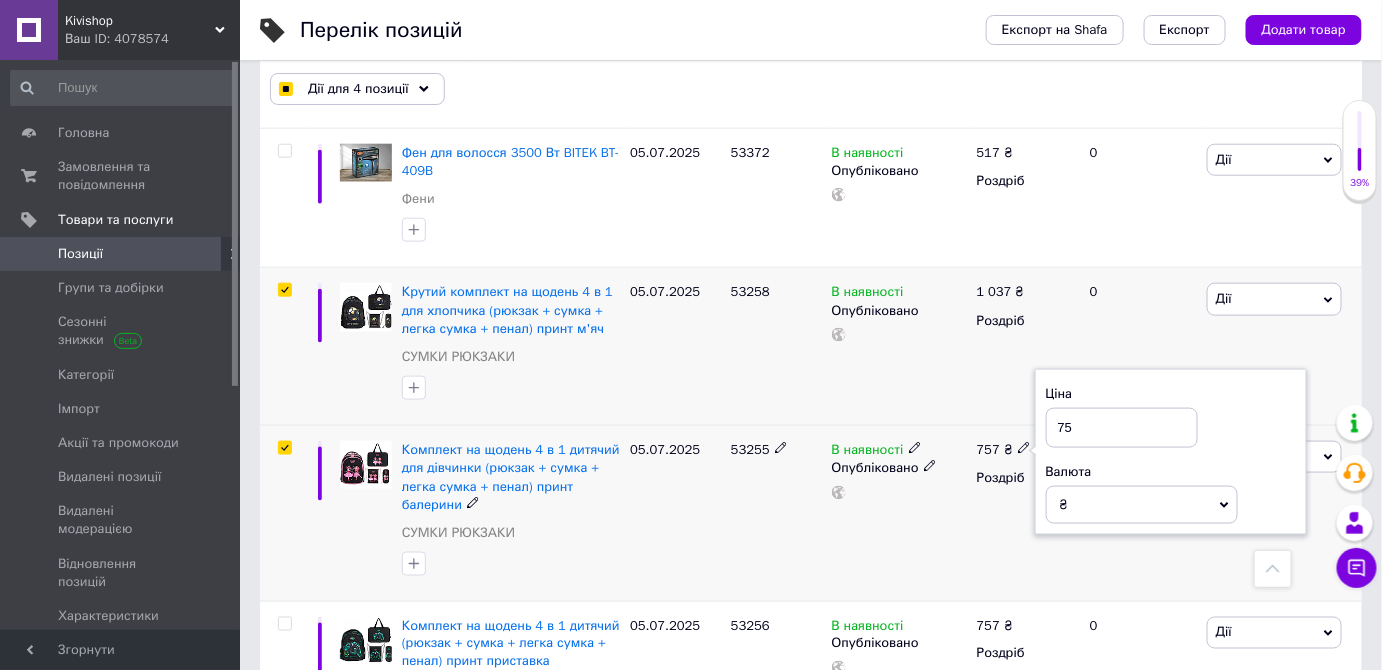 type on "7" 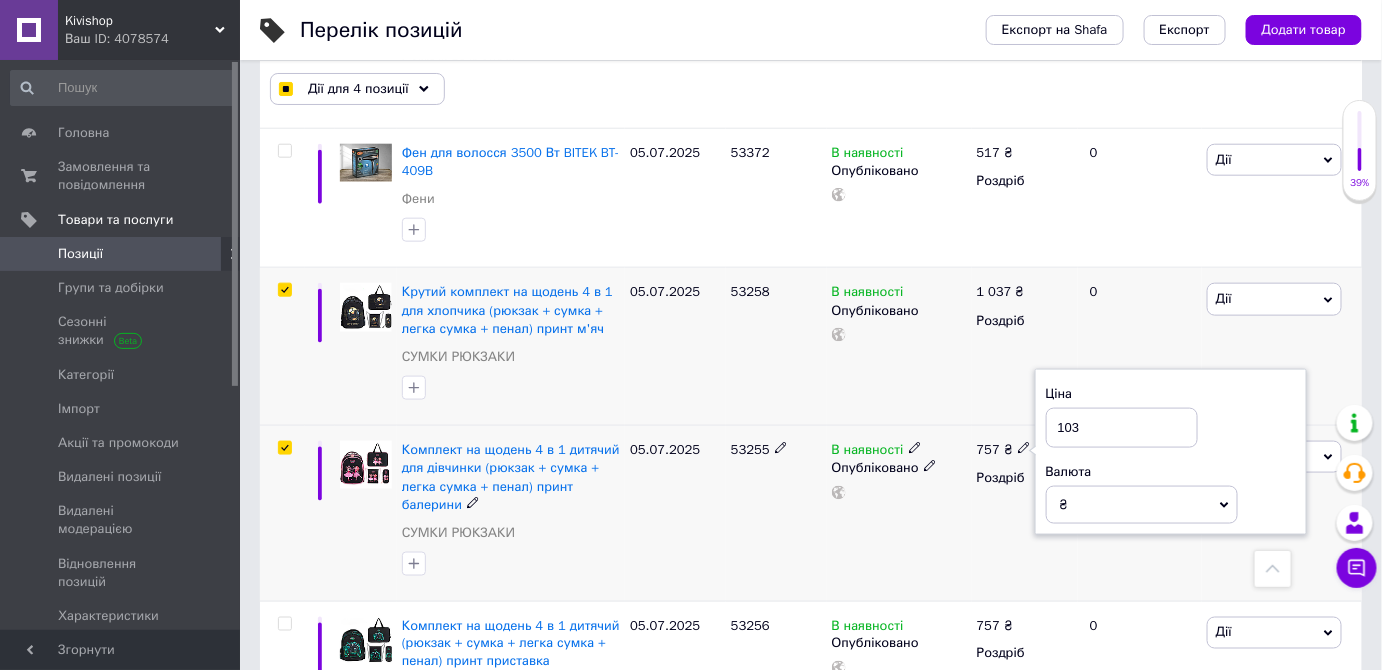 type on "1037" 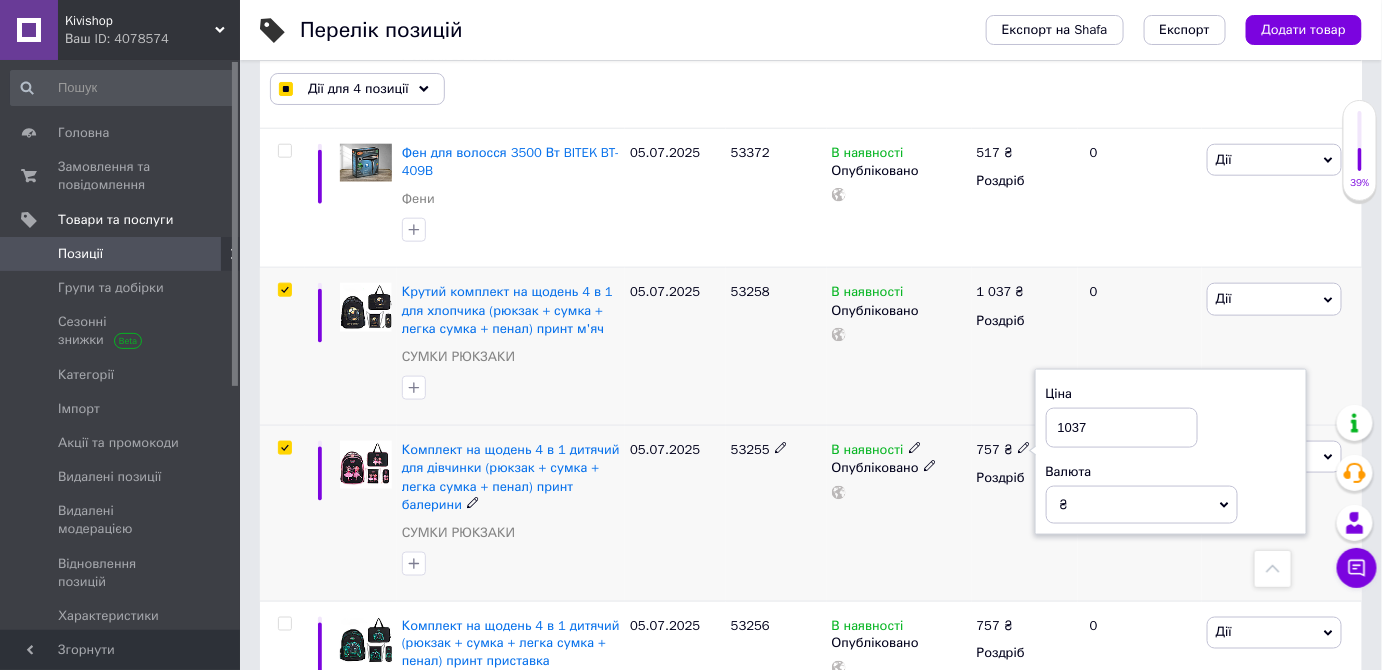 checkbox on "true" 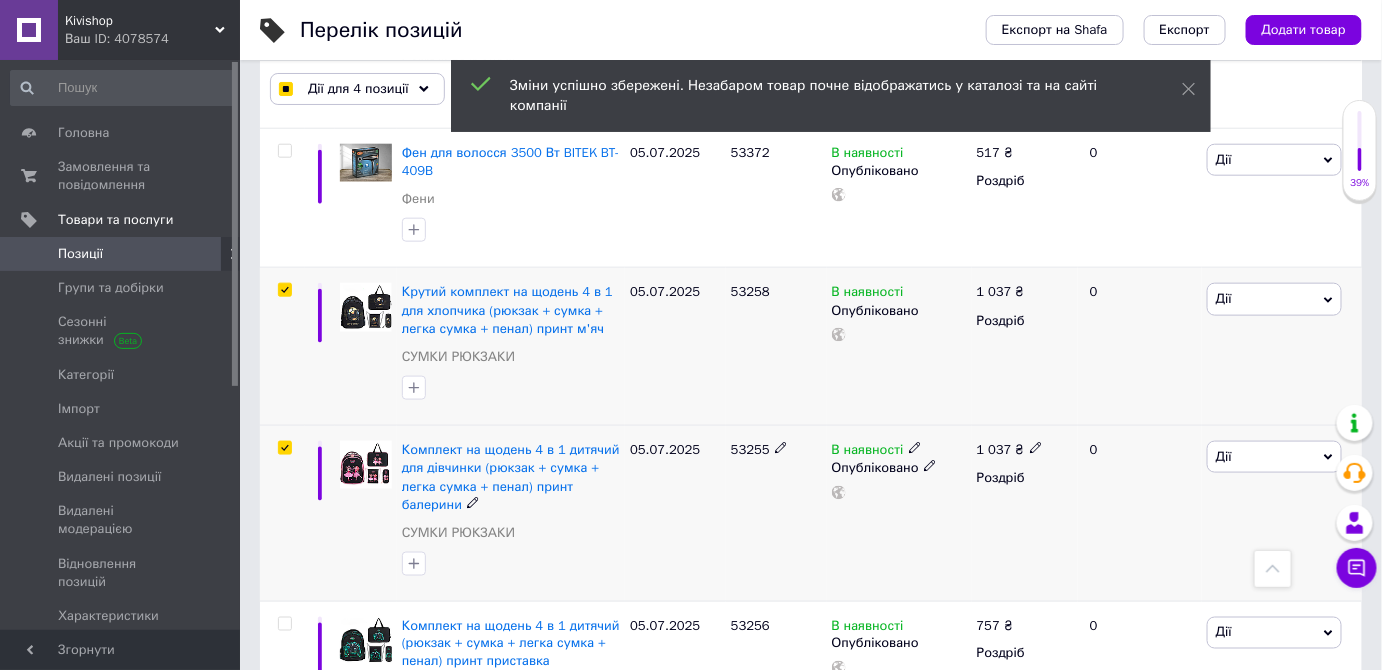 scroll, scrollTop: 818, scrollLeft: 0, axis: vertical 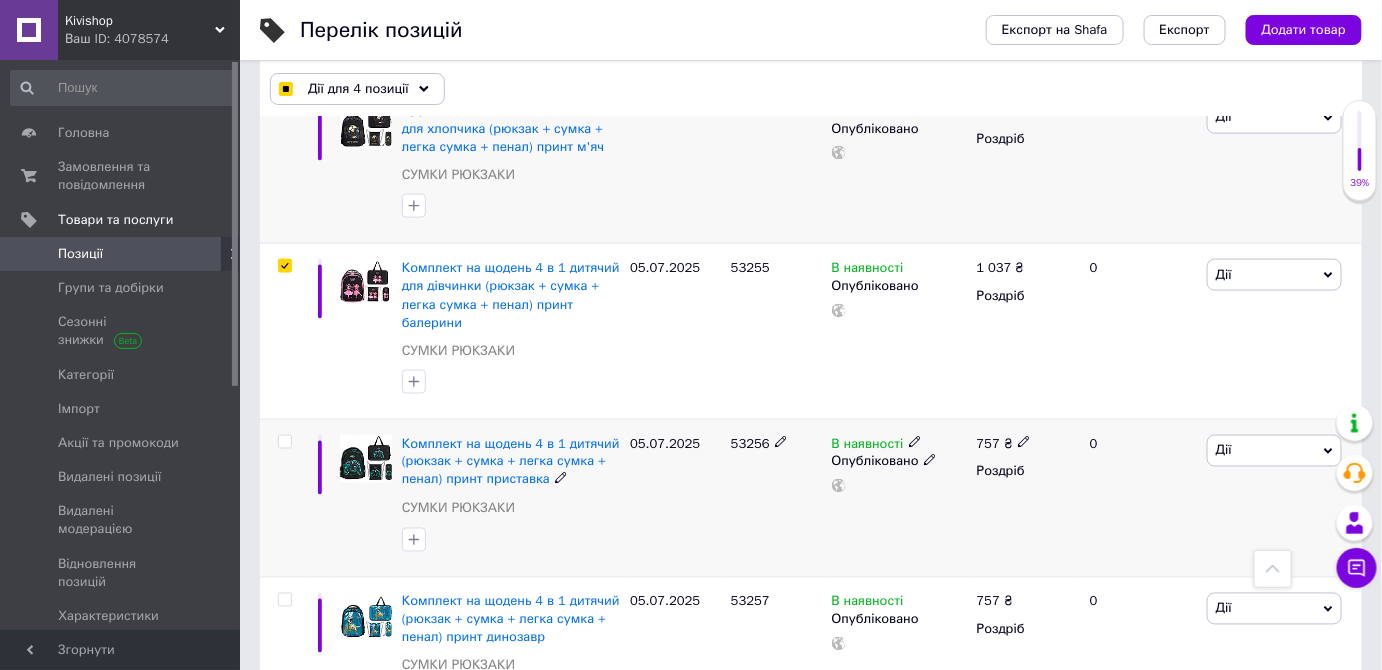 click at bounding box center [282, 499] 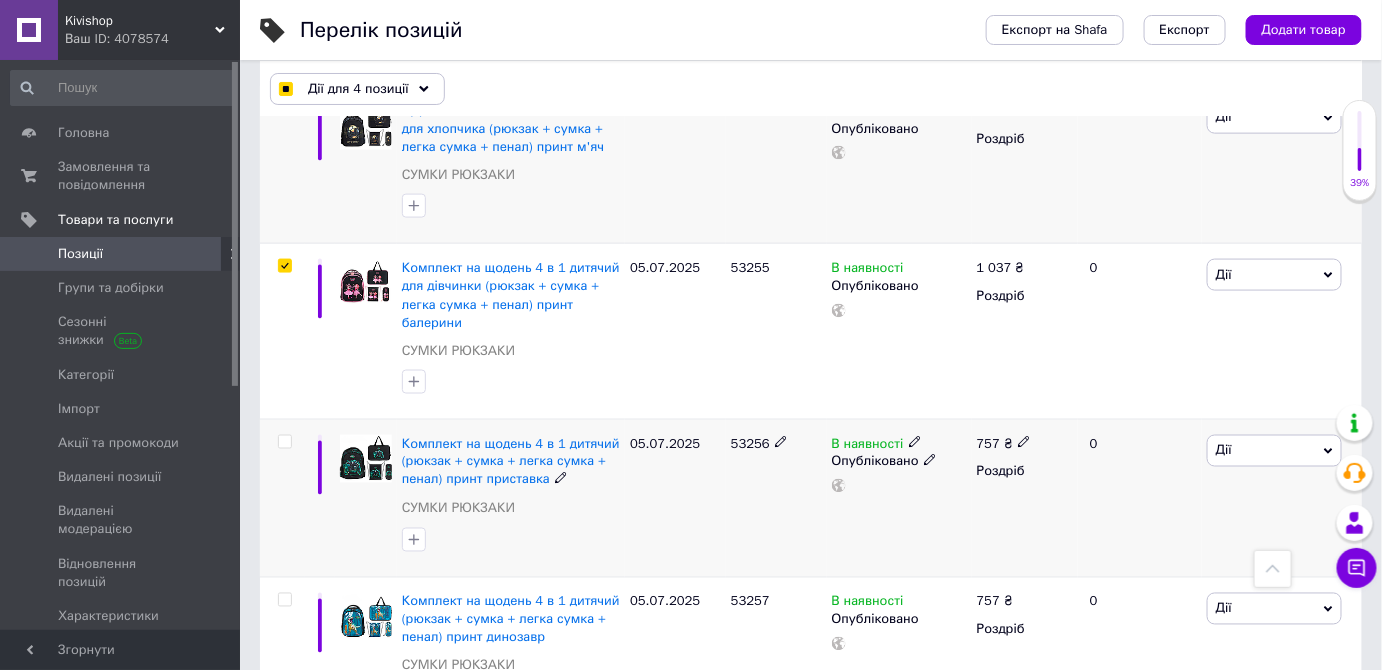 click at bounding box center [284, 442] 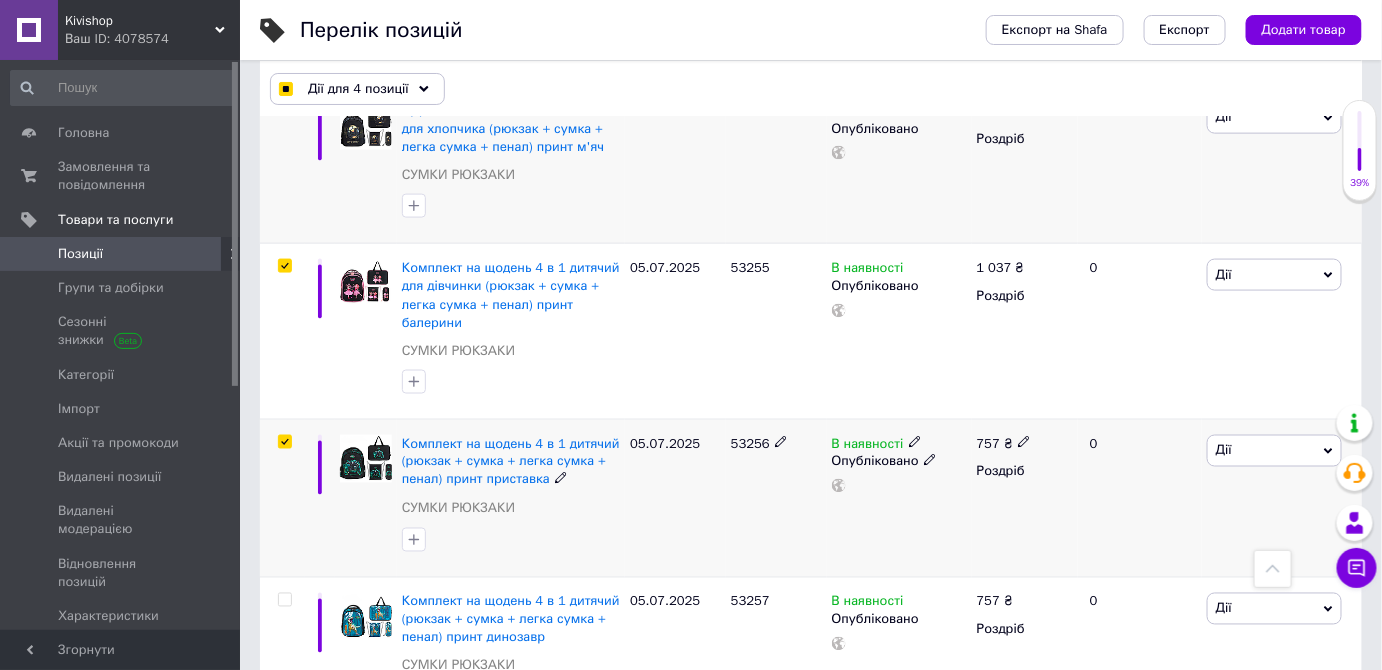 checkbox on "true" 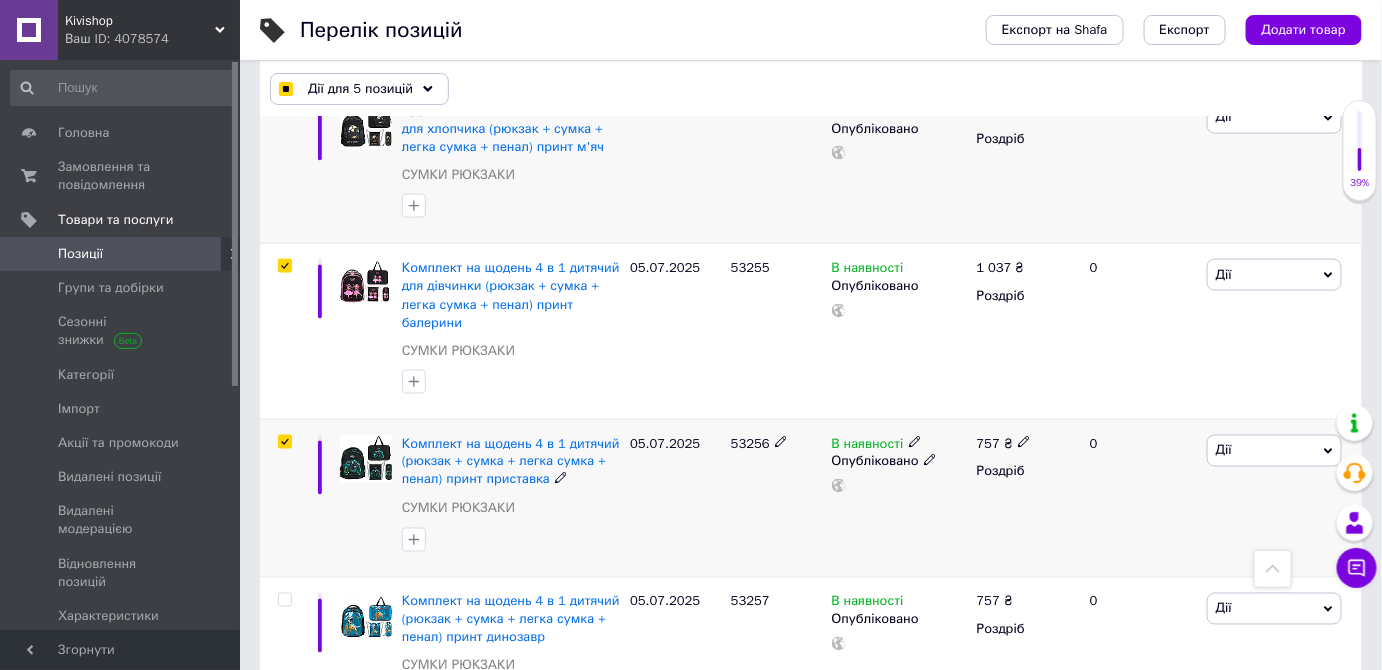 click 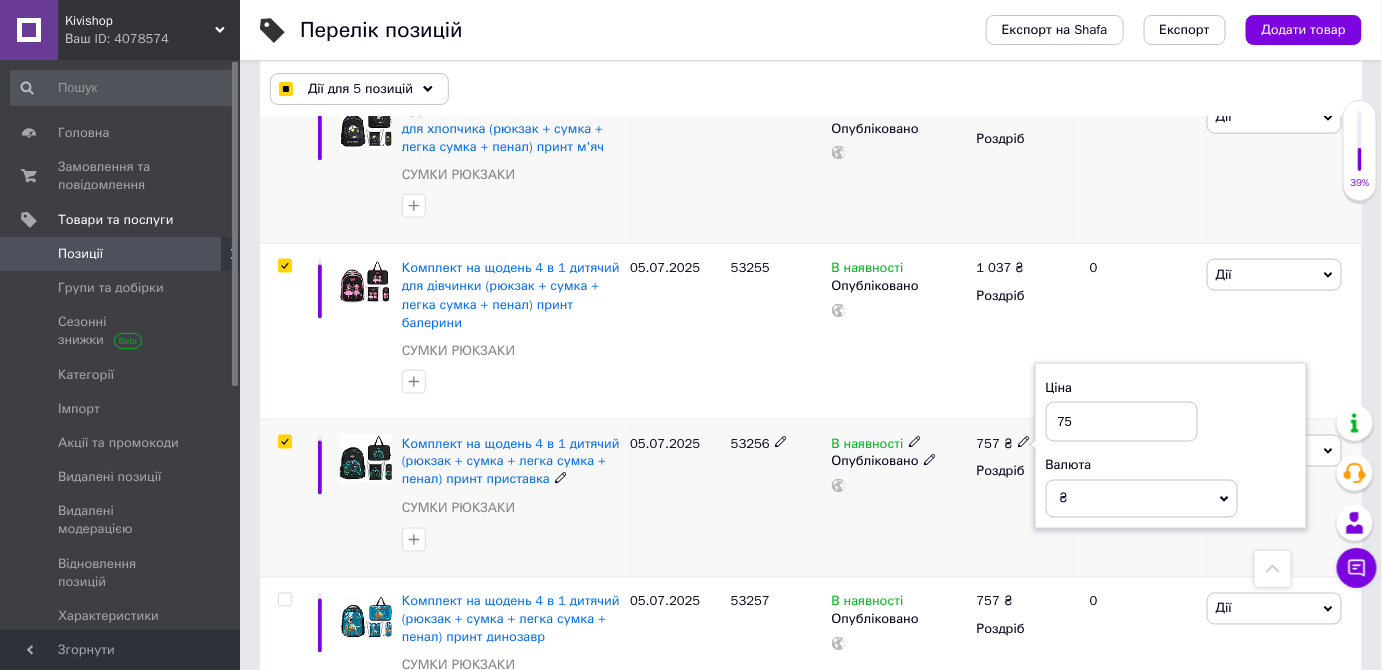 type on "7" 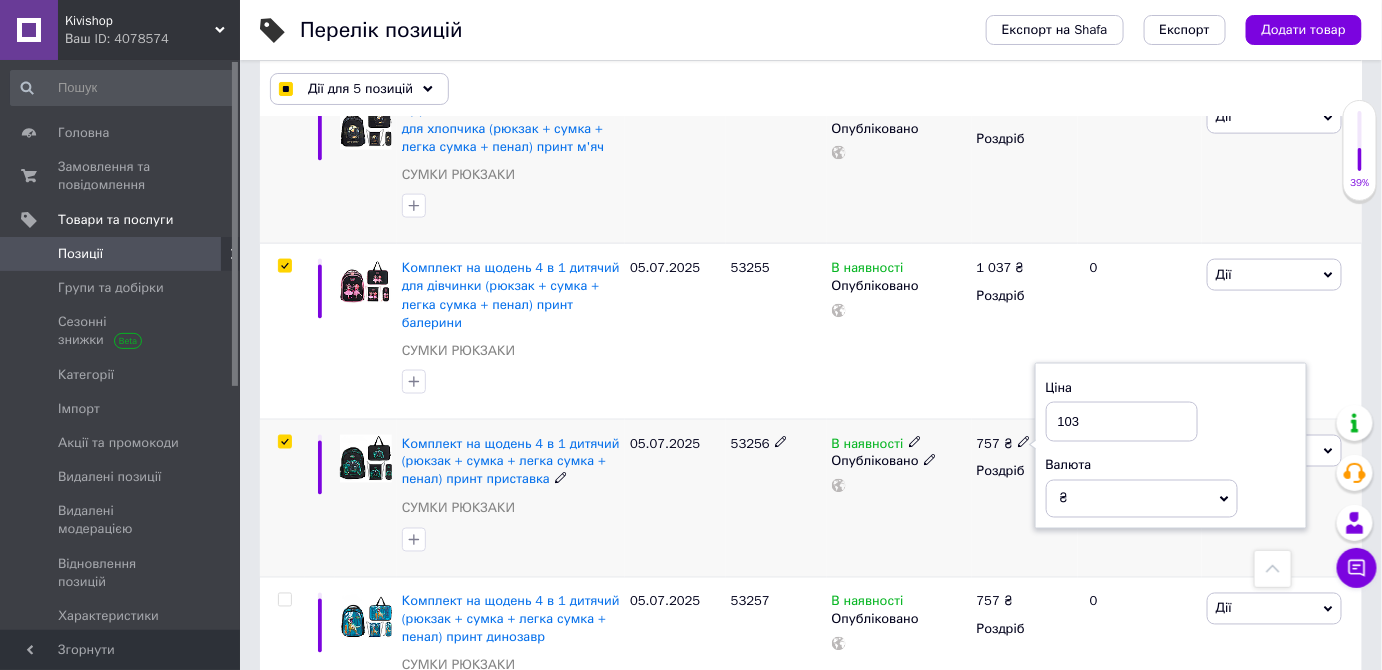 type on "1037" 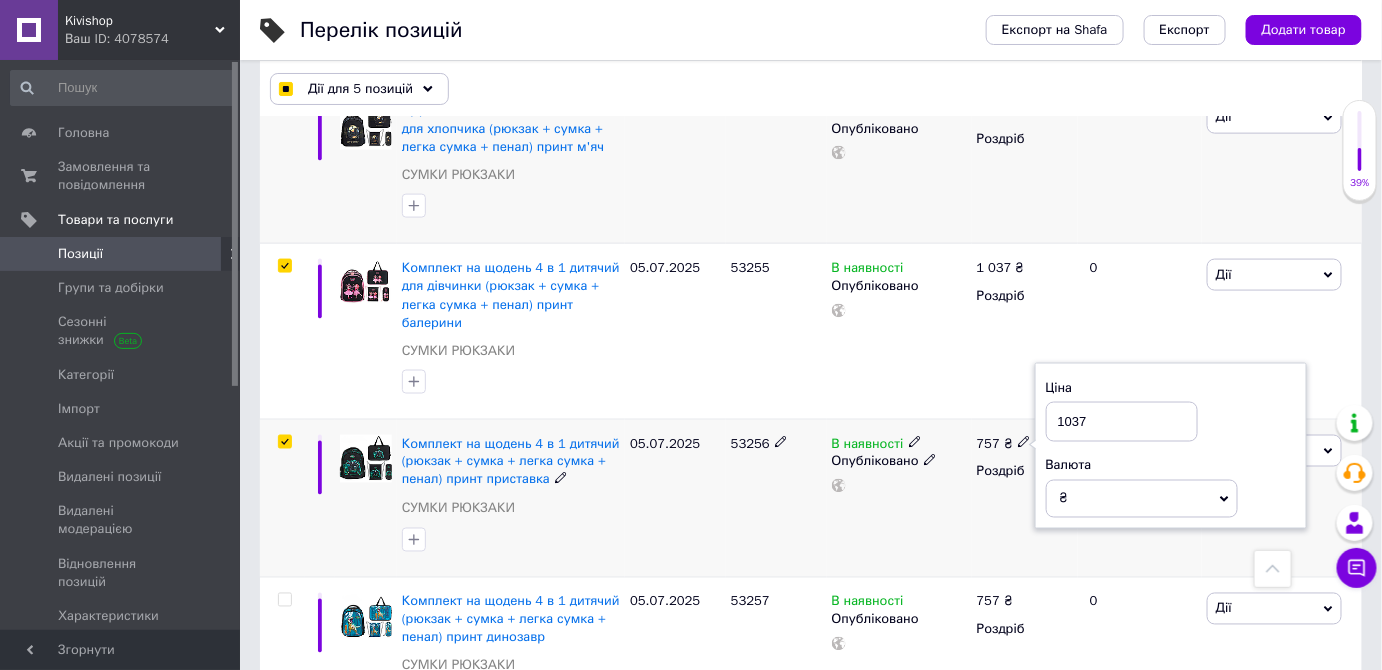 checkbox on "true" 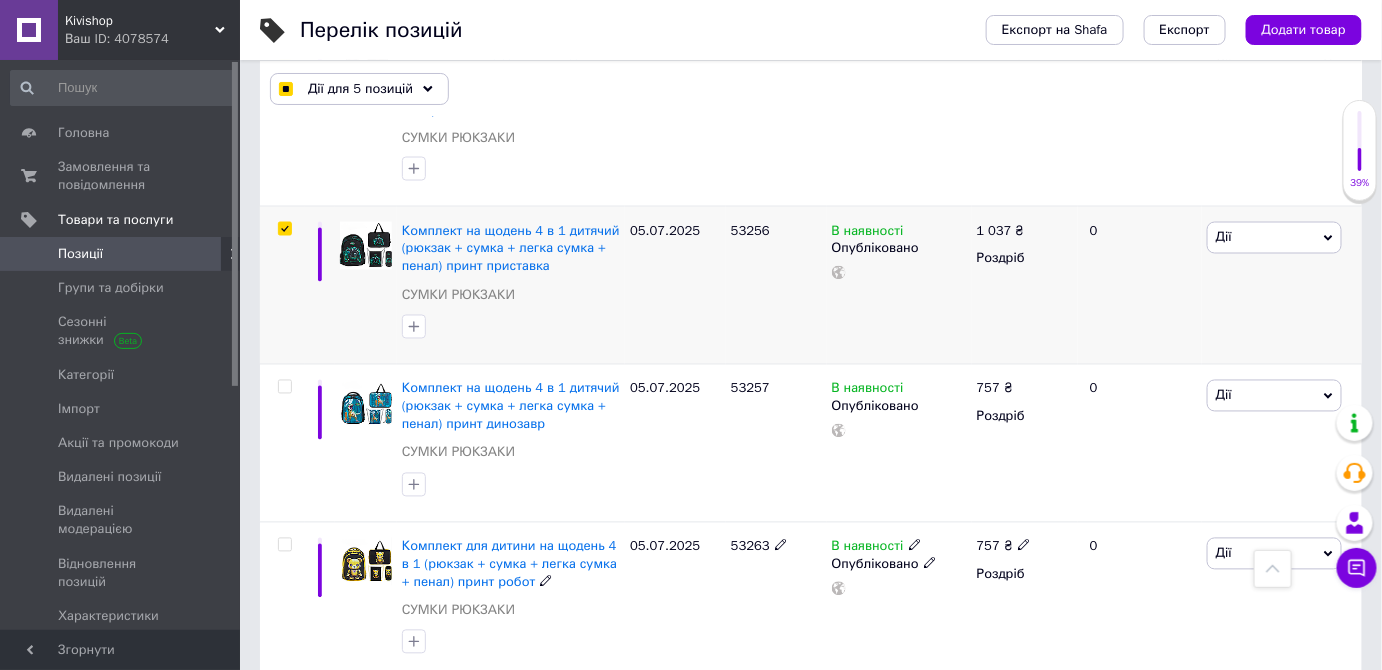 scroll, scrollTop: 1000, scrollLeft: 0, axis: vertical 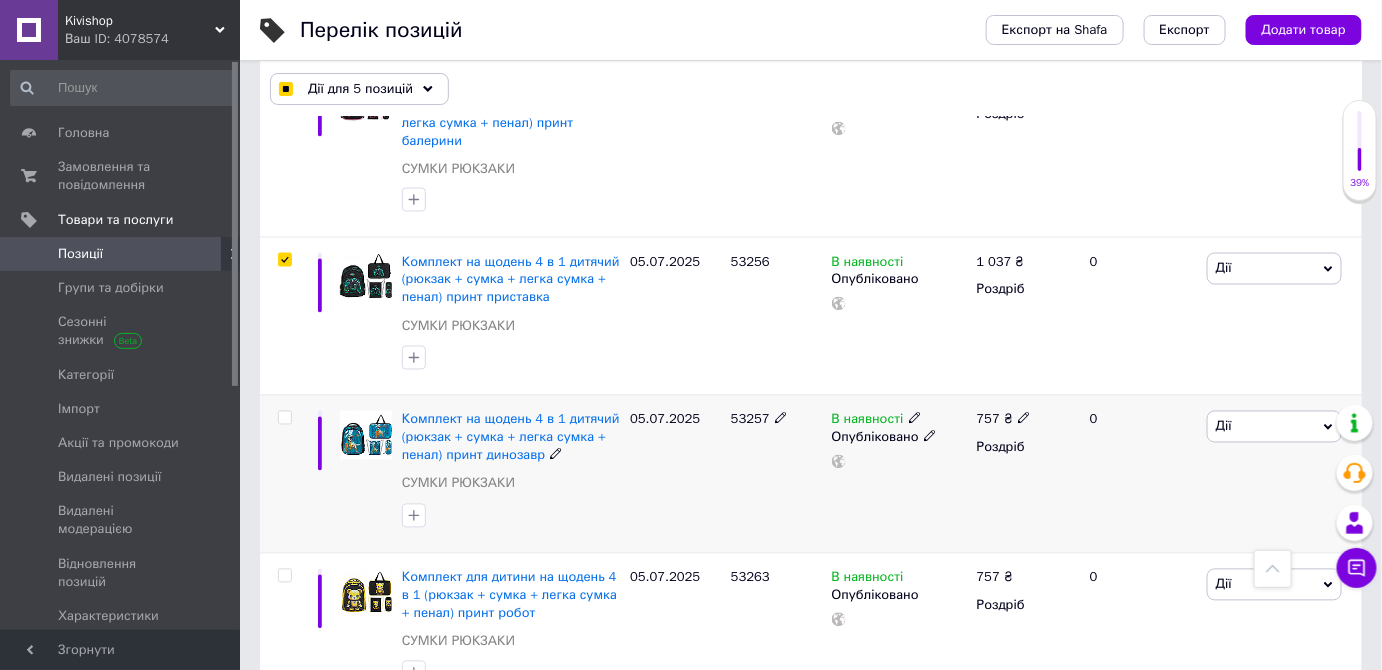 click at bounding box center (284, 418) 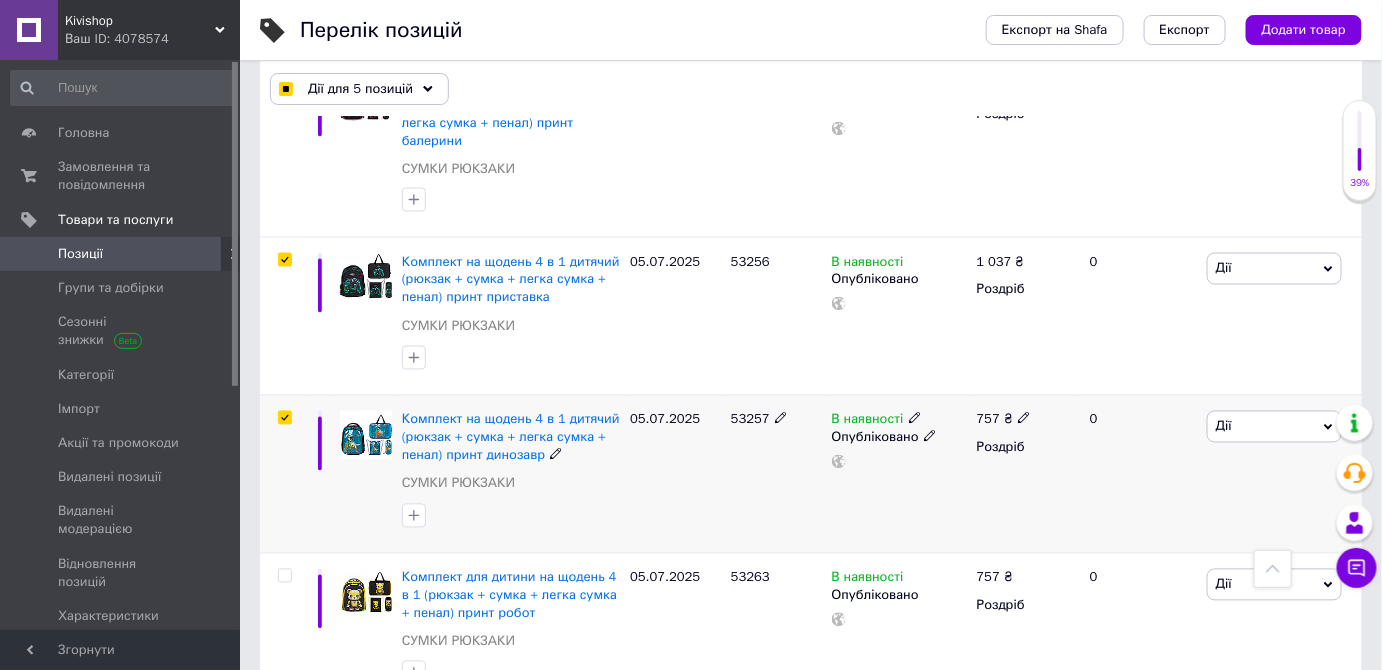 checkbox on "true" 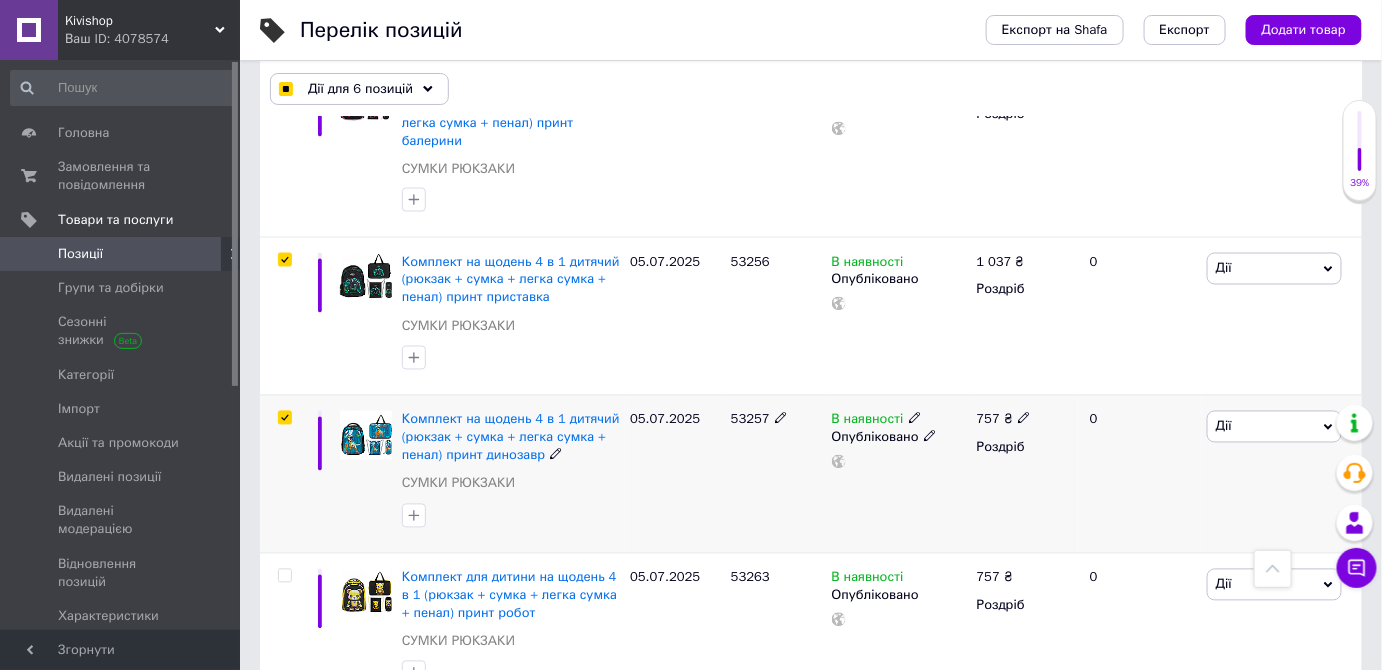 click 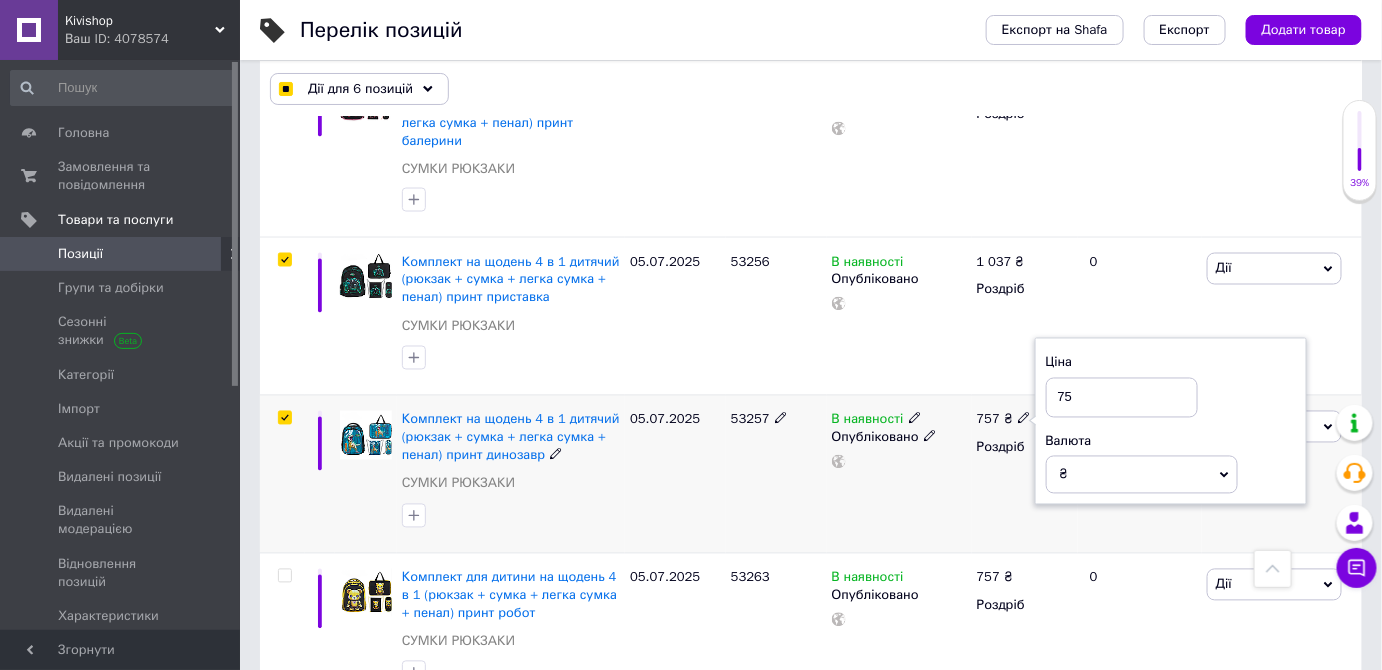 type on "7" 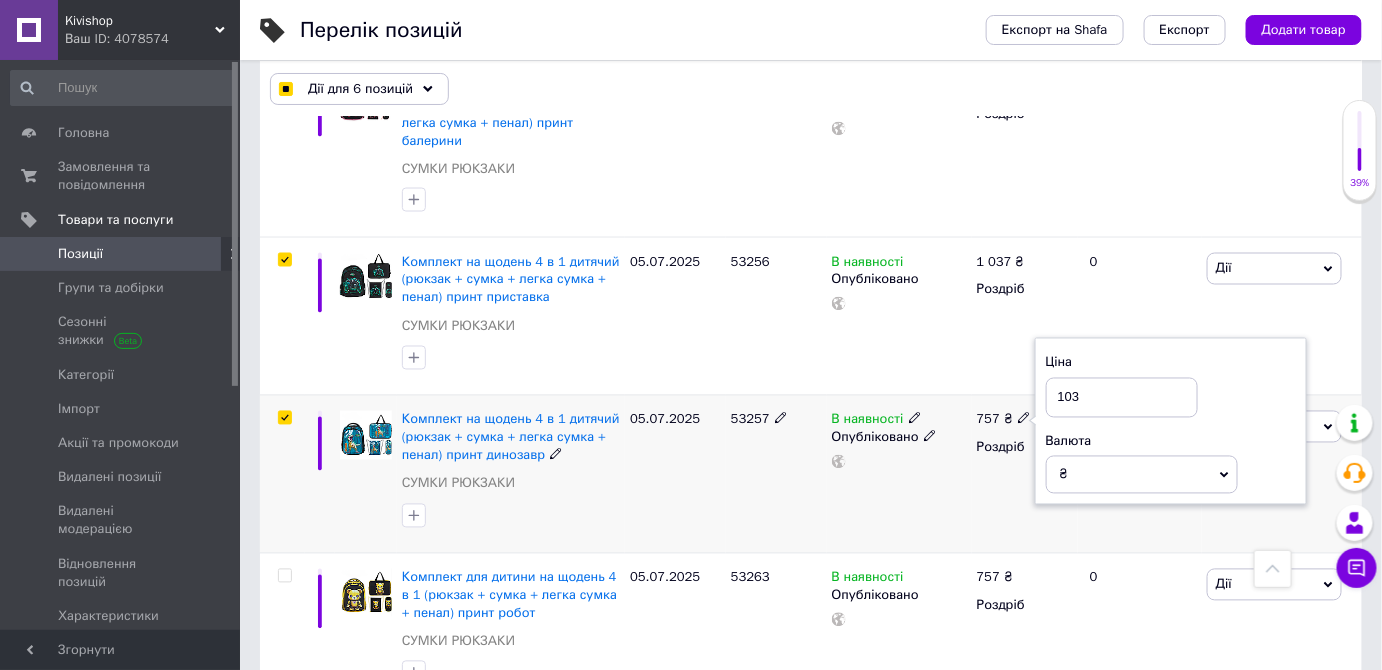 type on "1037" 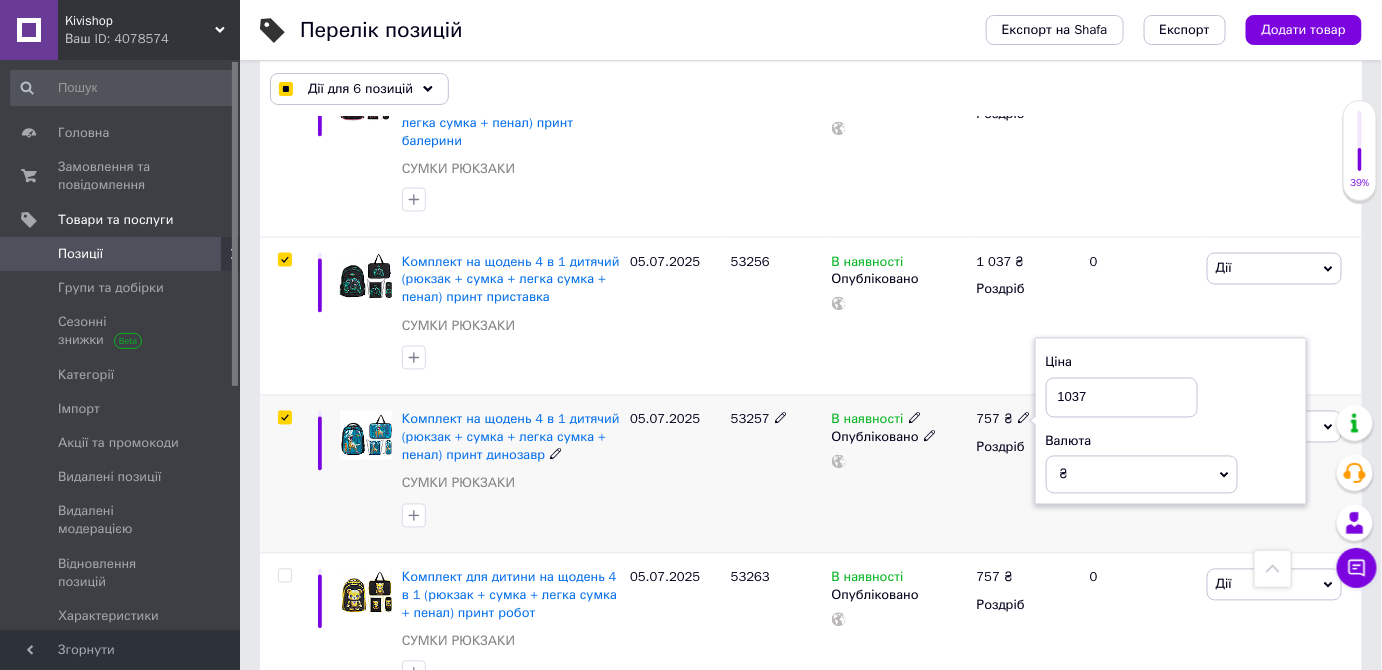 checkbox on "true" 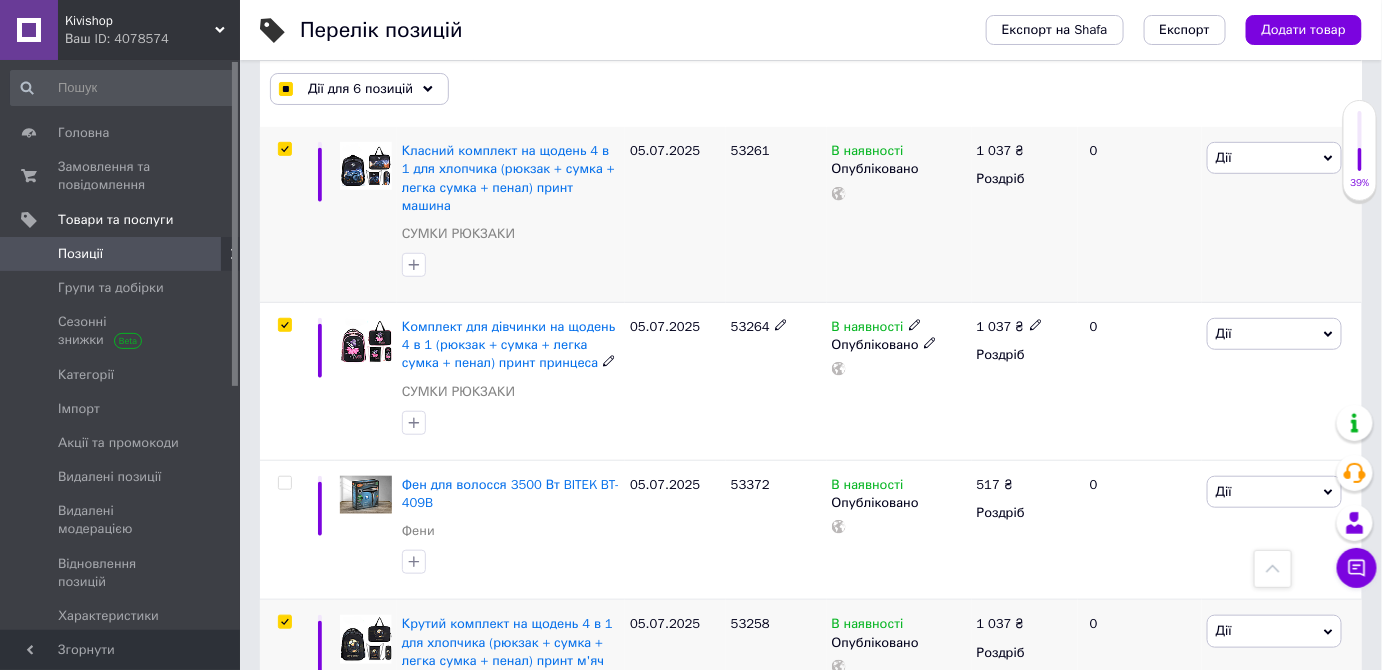 scroll, scrollTop: 272, scrollLeft: 0, axis: vertical 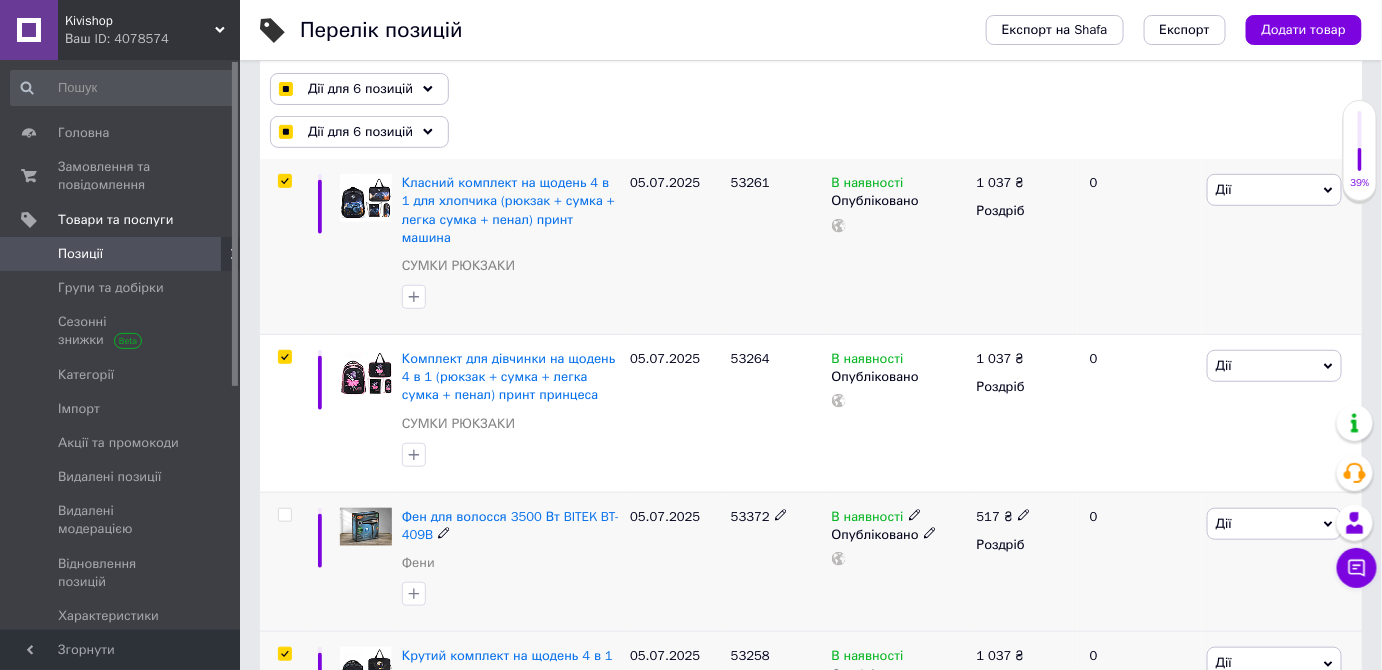 click at bounding box center [284, 515] 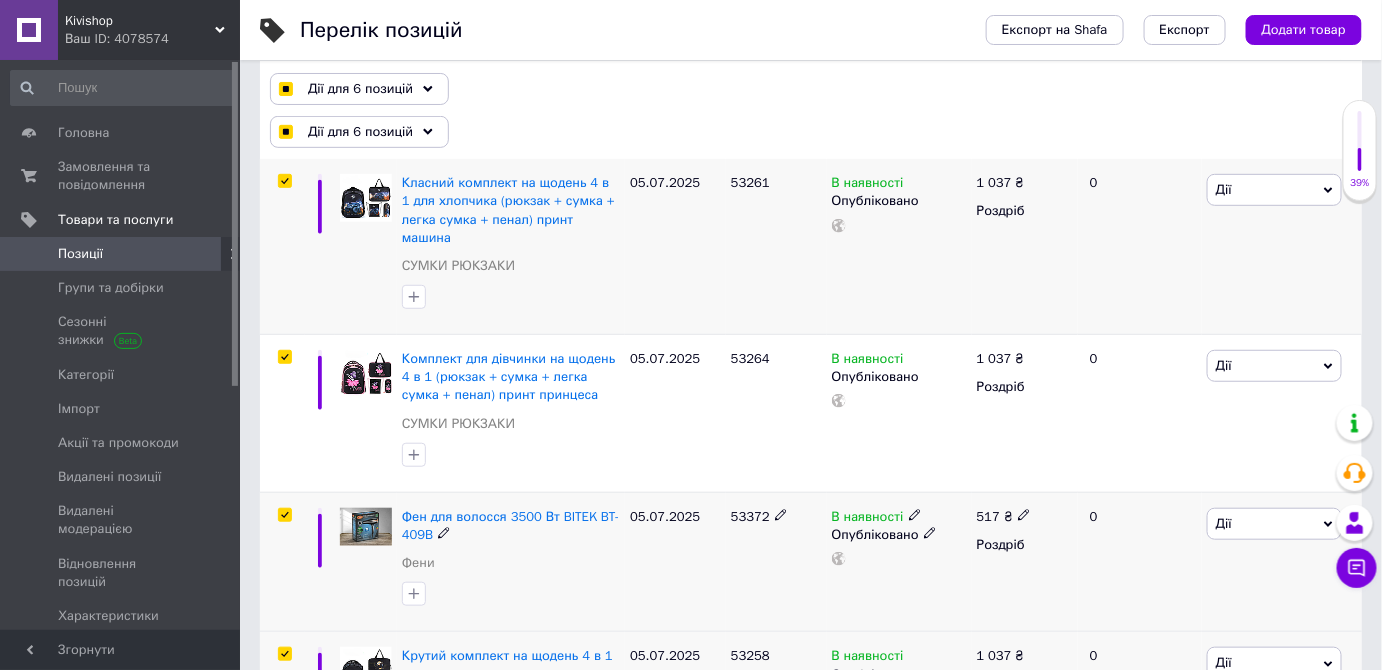 checkbox on "true" 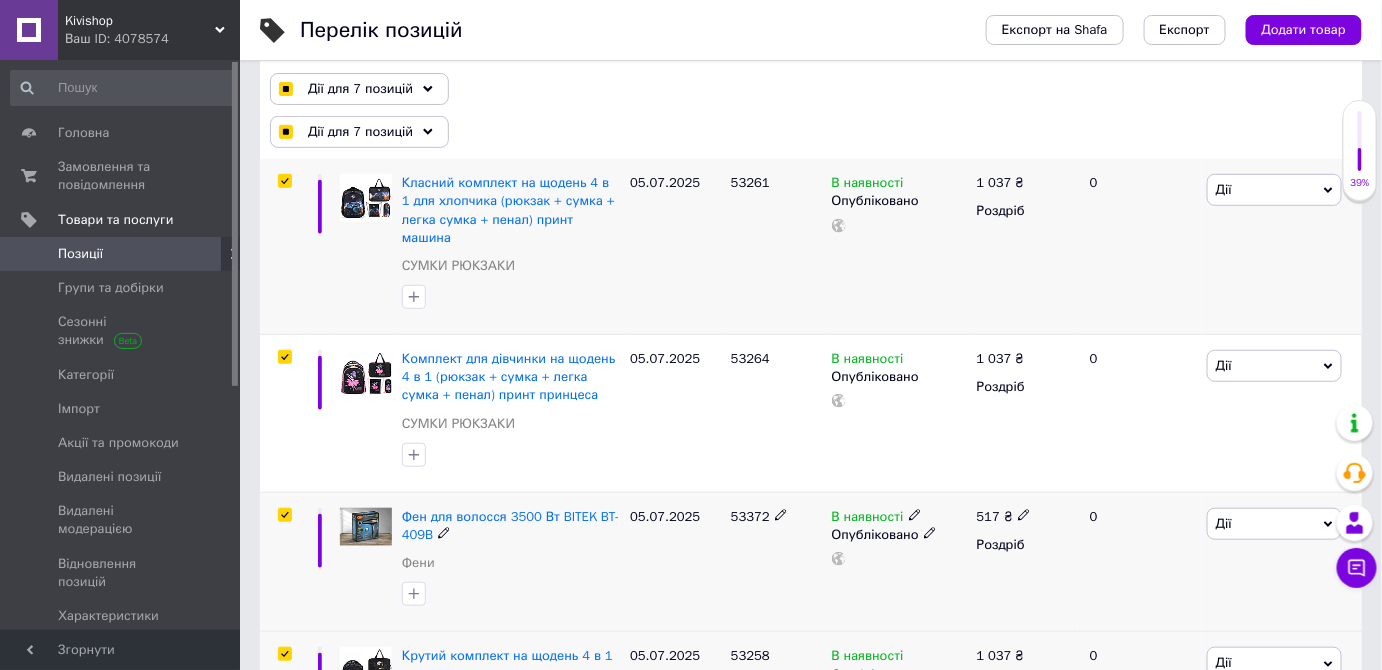 click 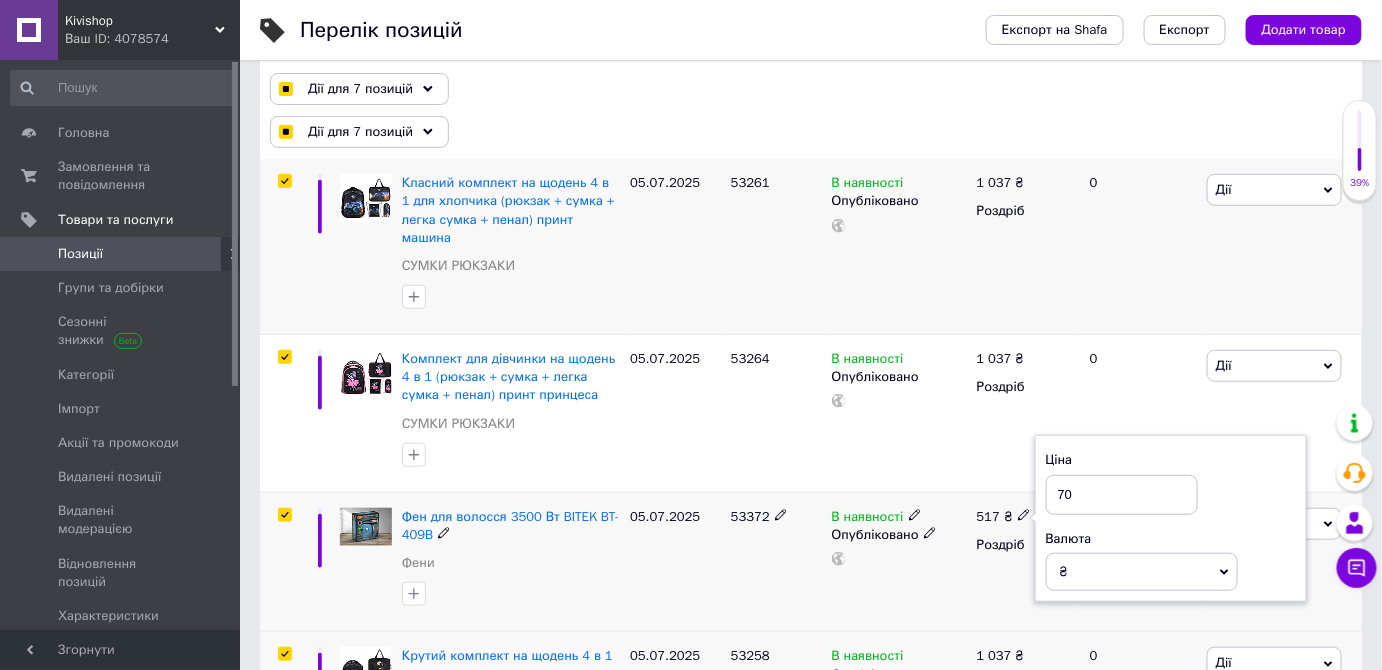 type on "709" 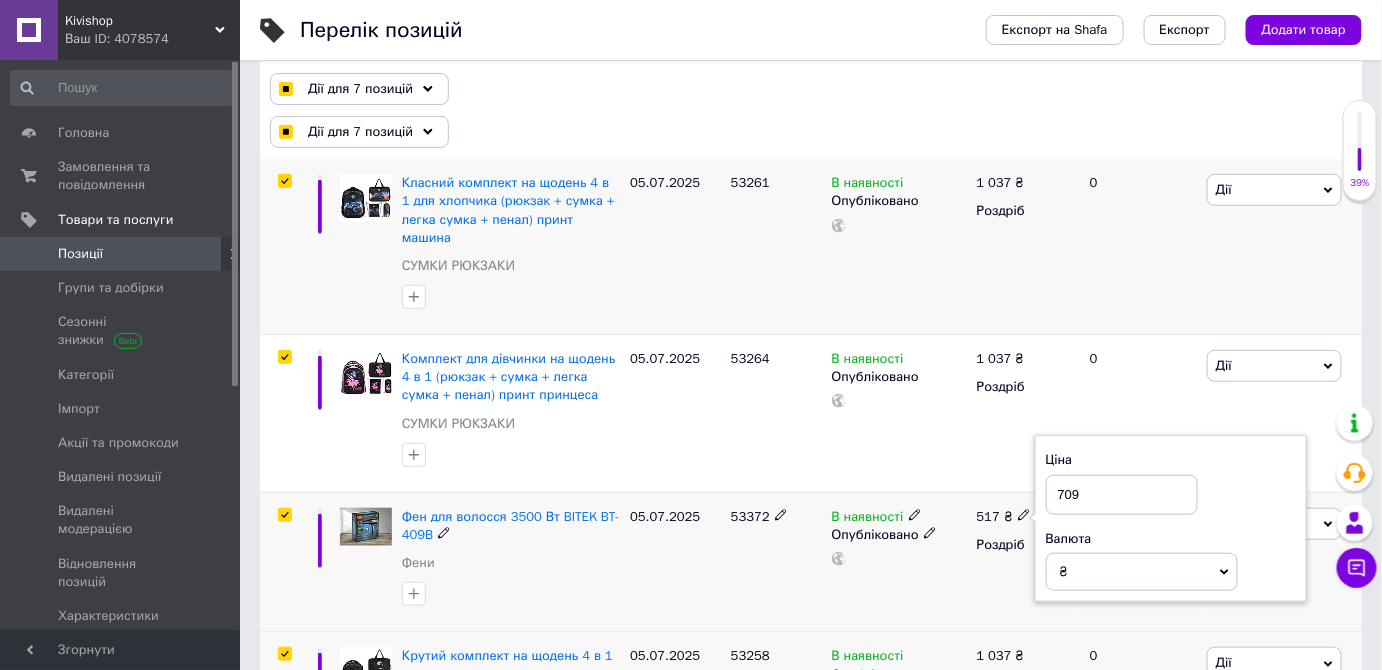 checkbox on "true" 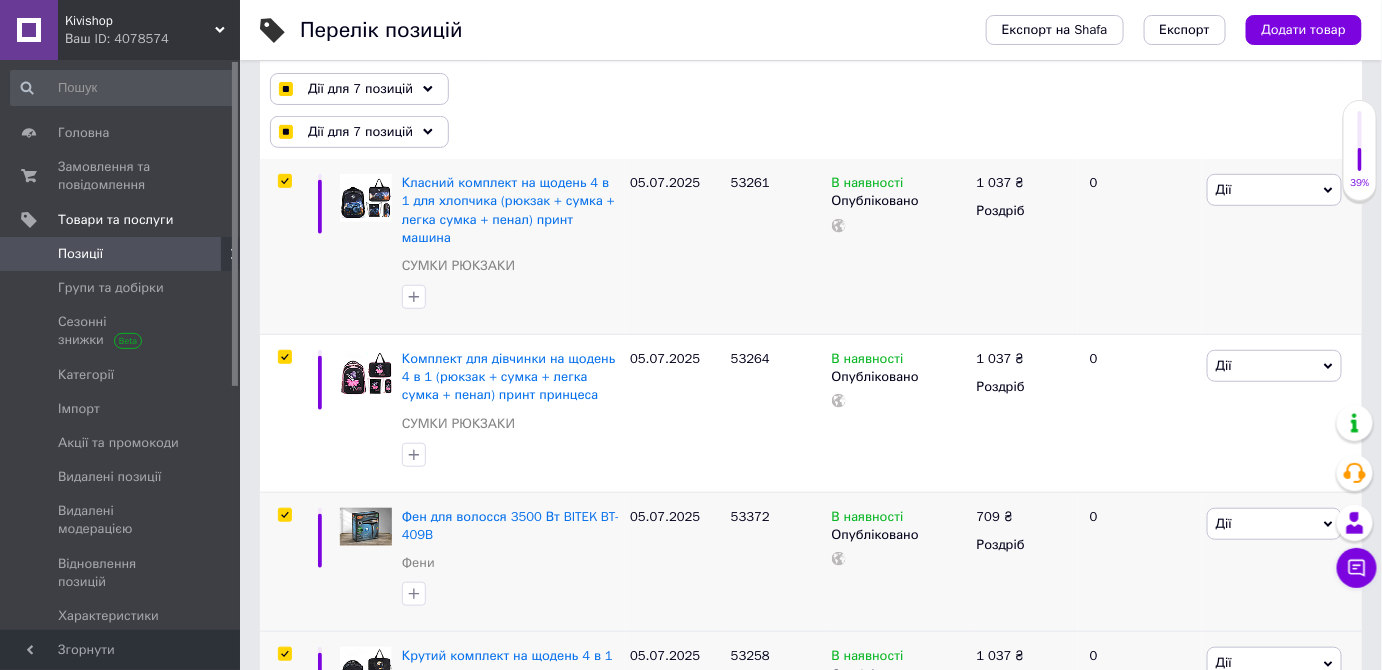 scroll, scrollTop: 0, scrollLeft: 0, axis: both 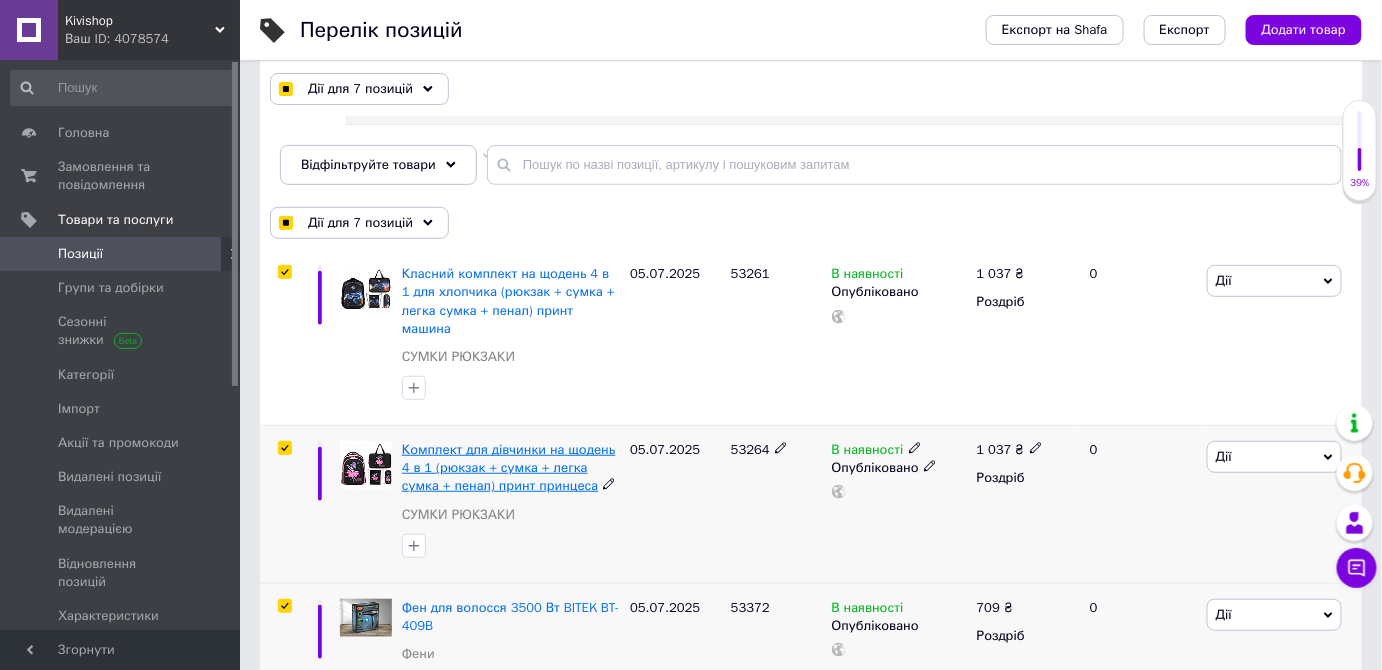drag, startPoint x: 501, startPoint y: 438, endPoint x: 429, endPoint y: 435, distance: 72.06247 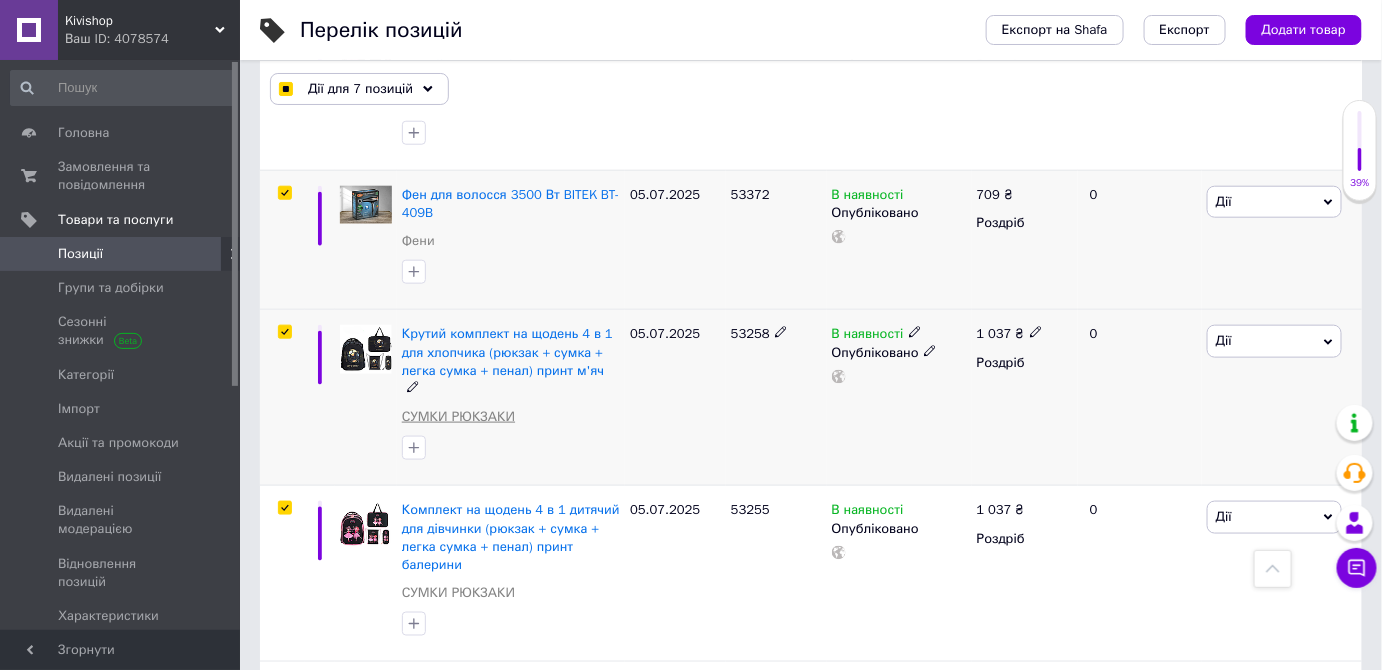 scroll, scrollTop: 636, scrollLeft: 0, axis: vertical 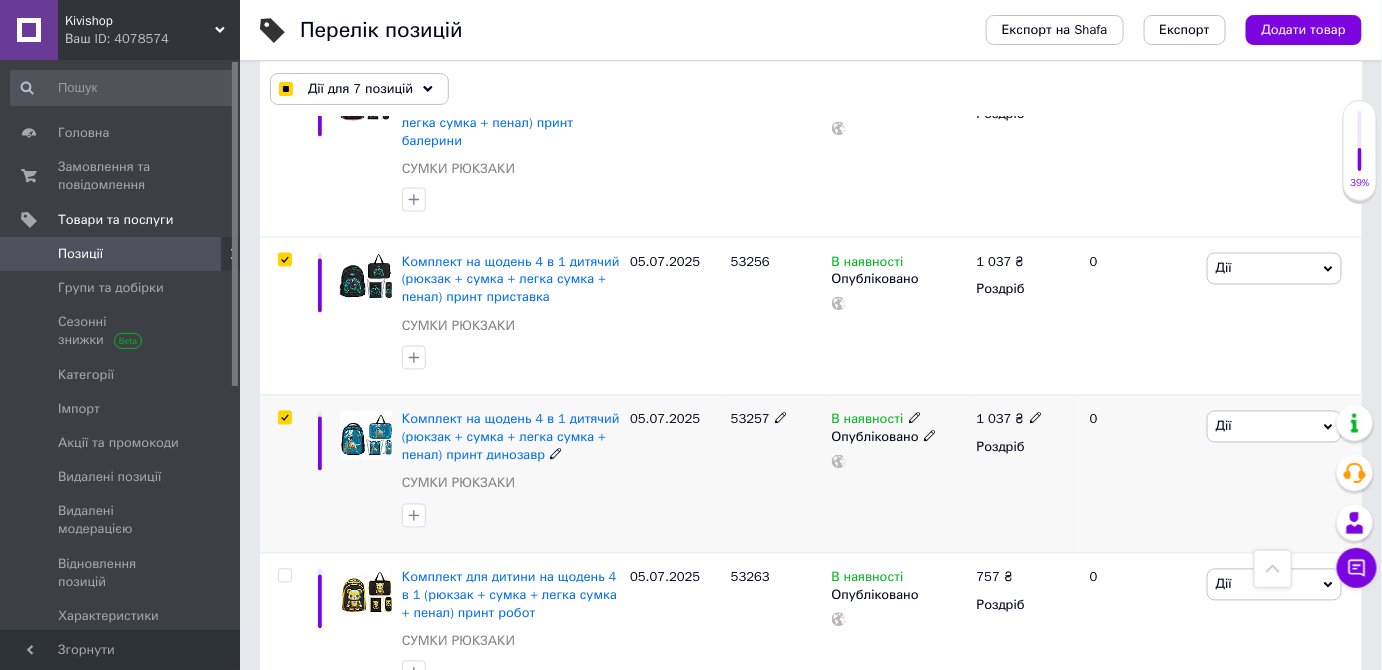 click 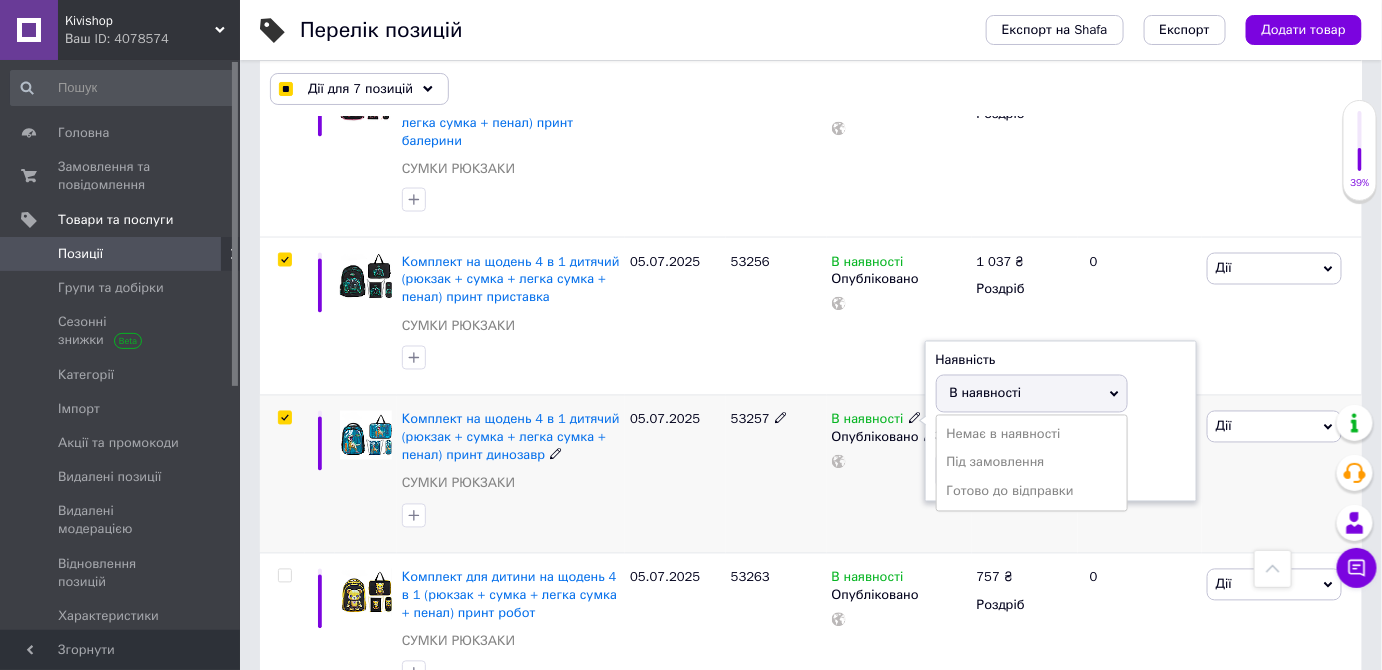 drag, startPoint x: 984, startPoint y: 472, endPoint x: 973, endPoint y: 477, distance: 12.083046 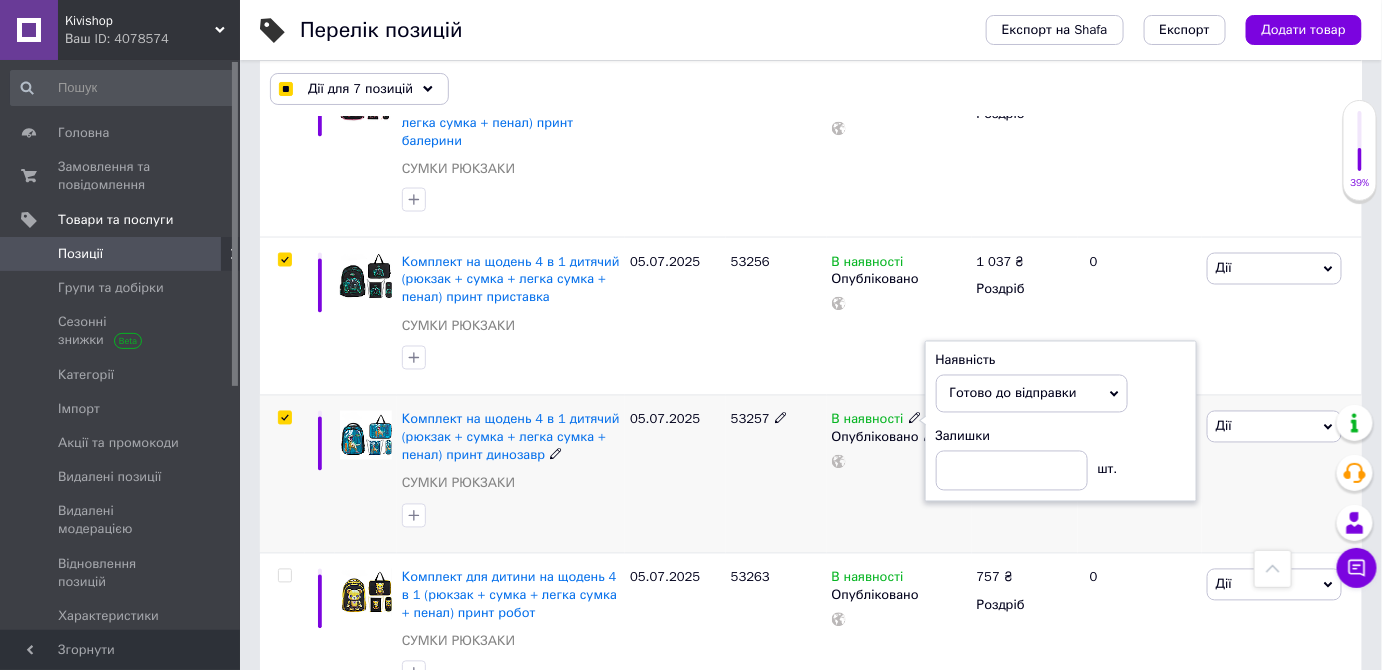 click on "В наявності Наявність Готово до відправки В наявності Немає в наявності Під замовлення Залишки шт. Опубліковано" at bounding box center [899, 474] 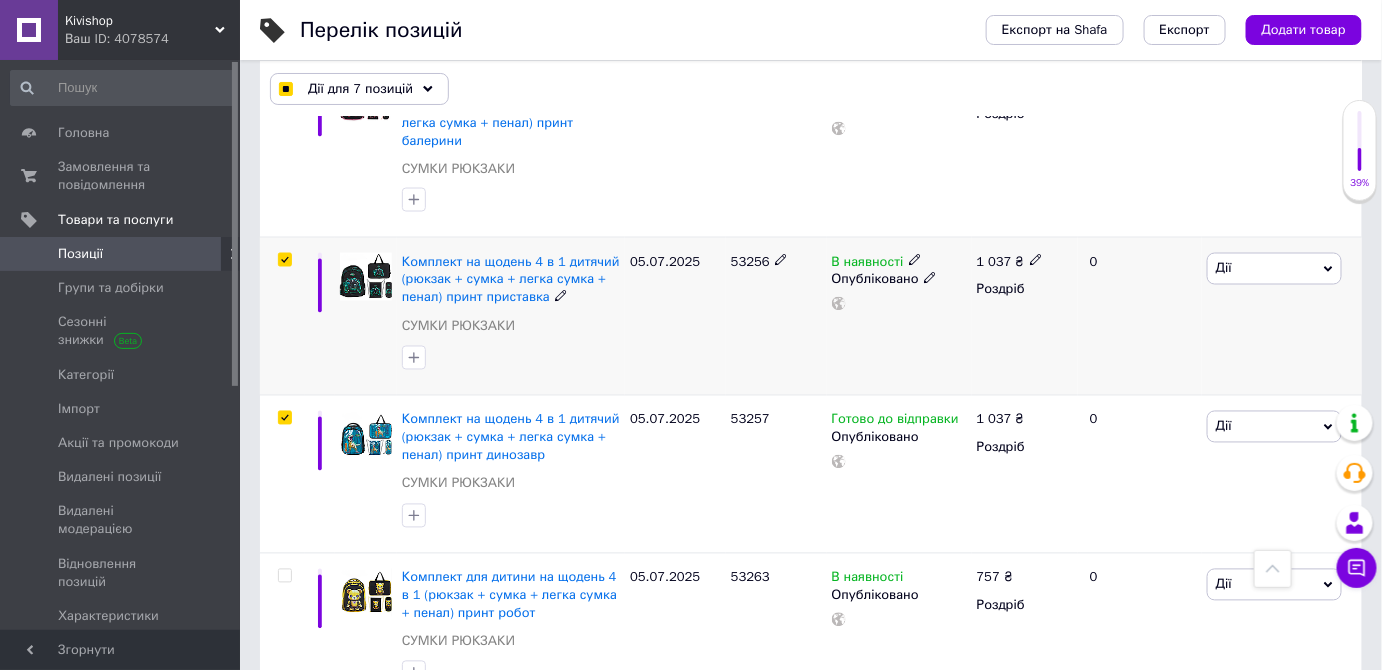 click 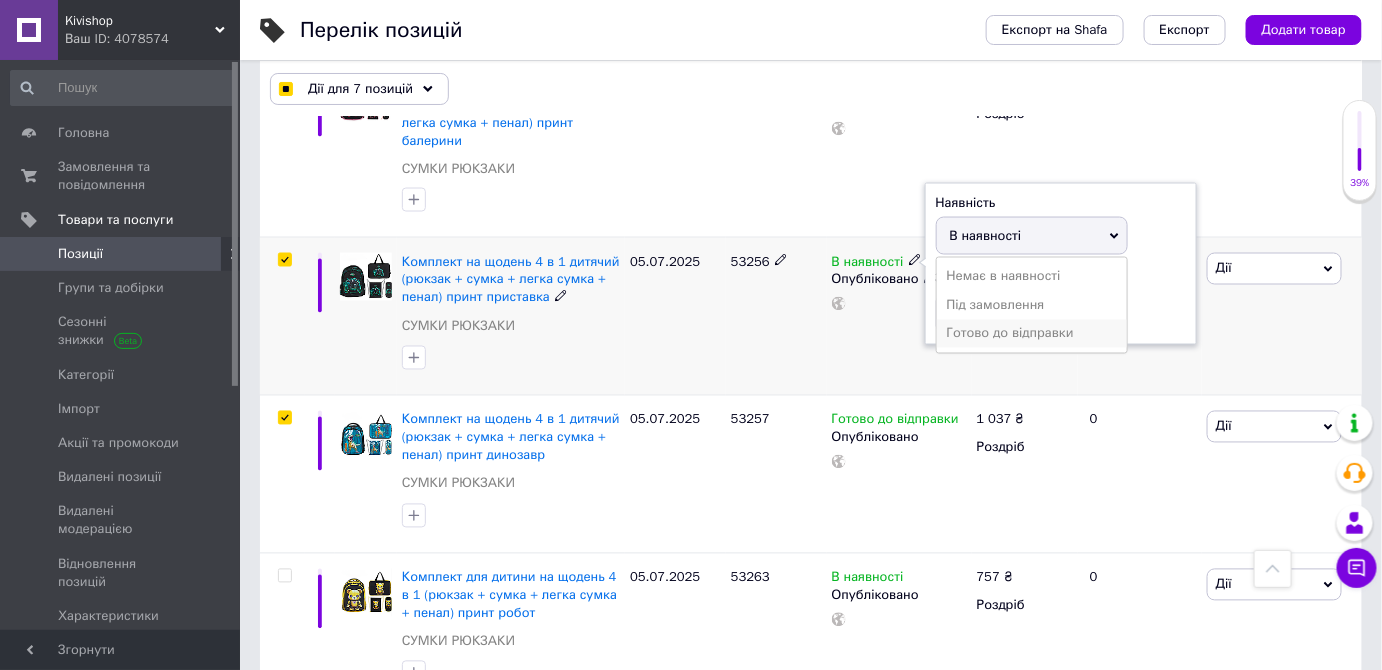 click on "Готово до відправки" at bounding box center [1032, 334] 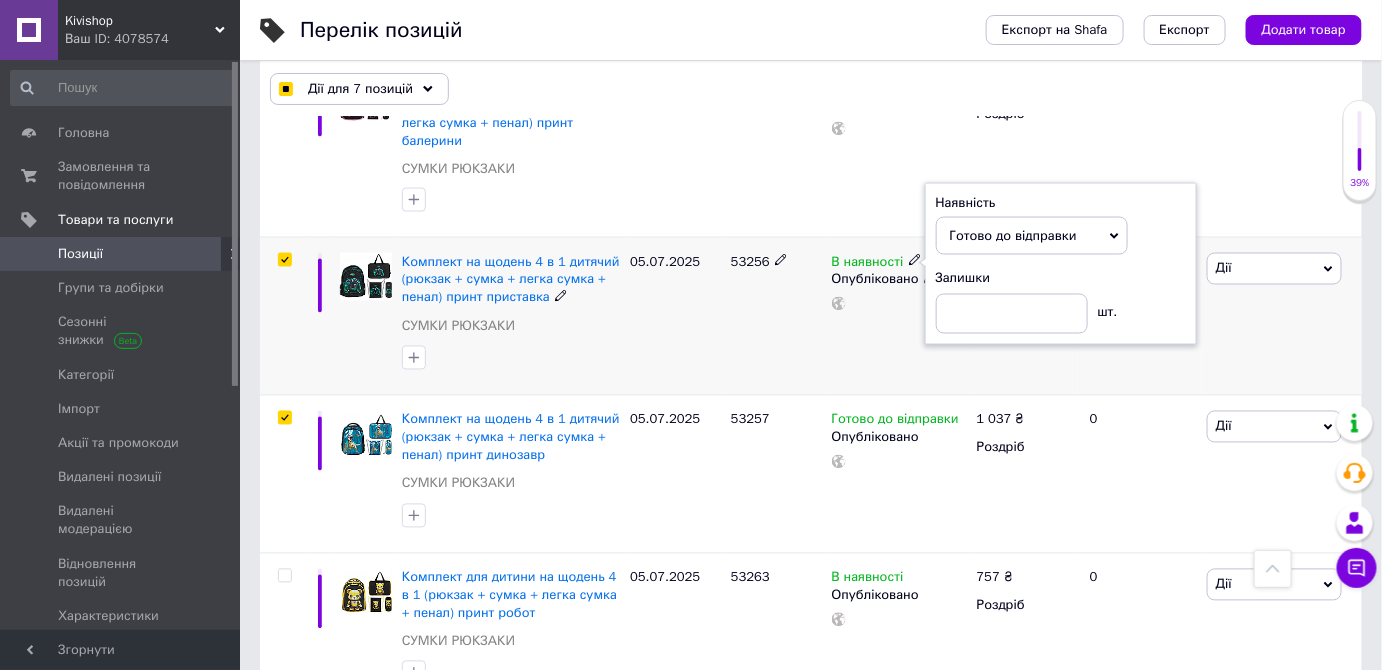 click on "В наявності Наявність Готово до відправки В наявності Немає в наявності Під замовлення Залишки шт. Опубліковано" at bounding box center (899, 317) 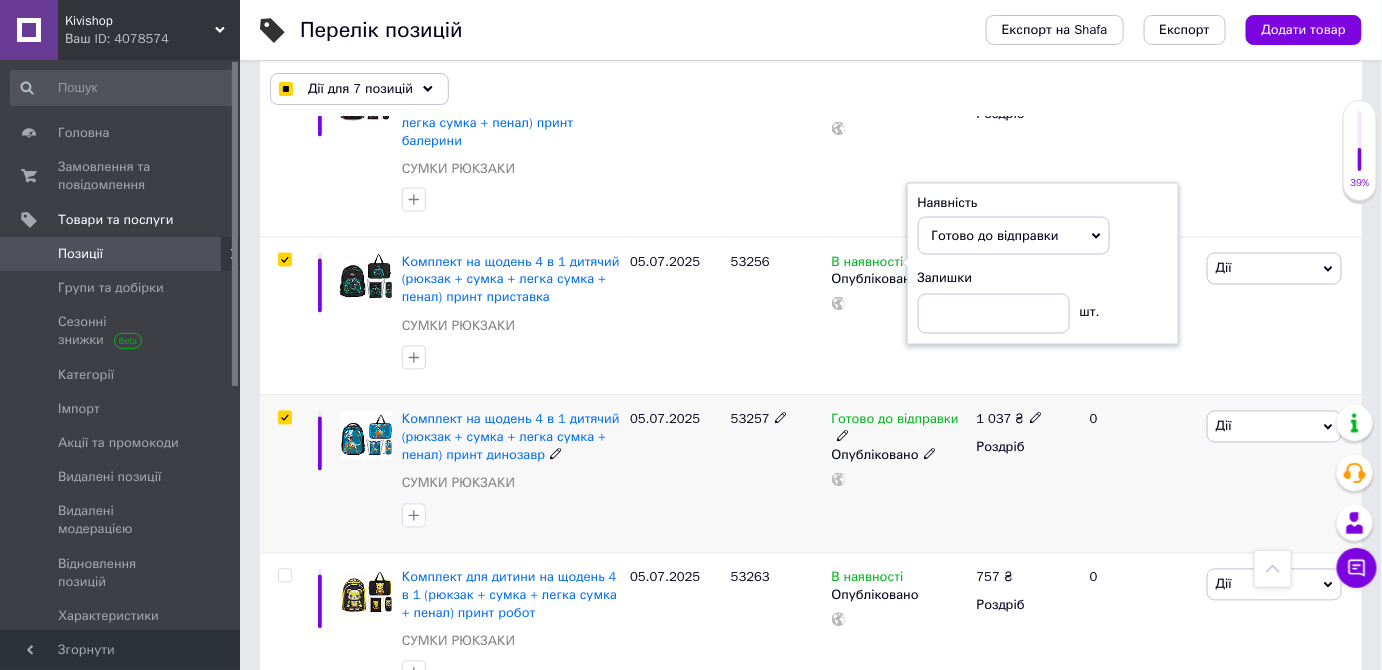 checkbox on "true" 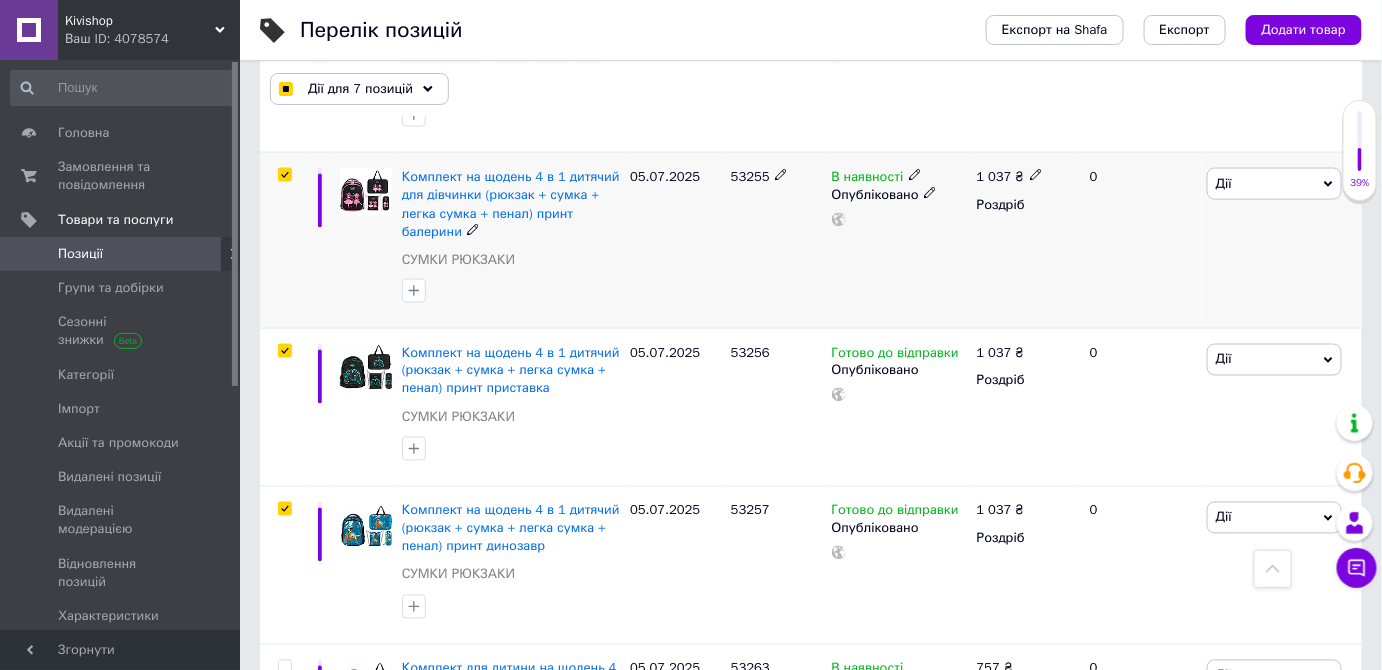click 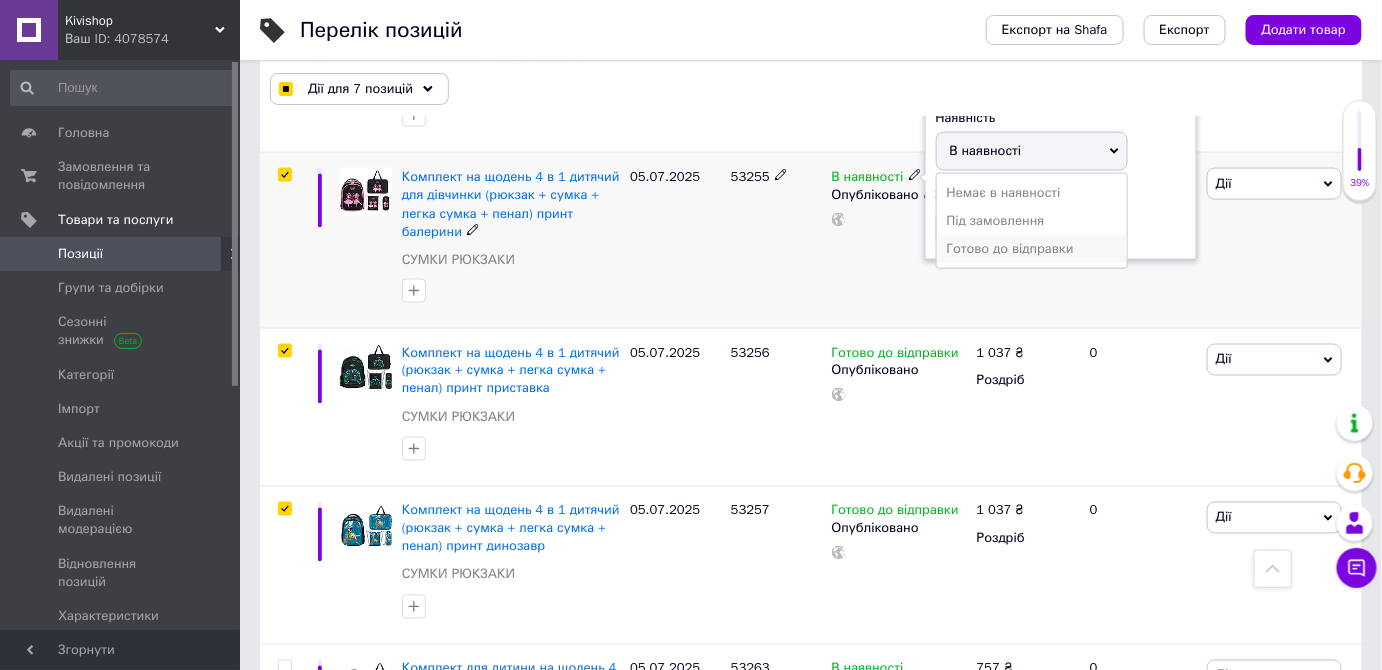 click on "Готово до відправки" at bounding box center [1032, 249] 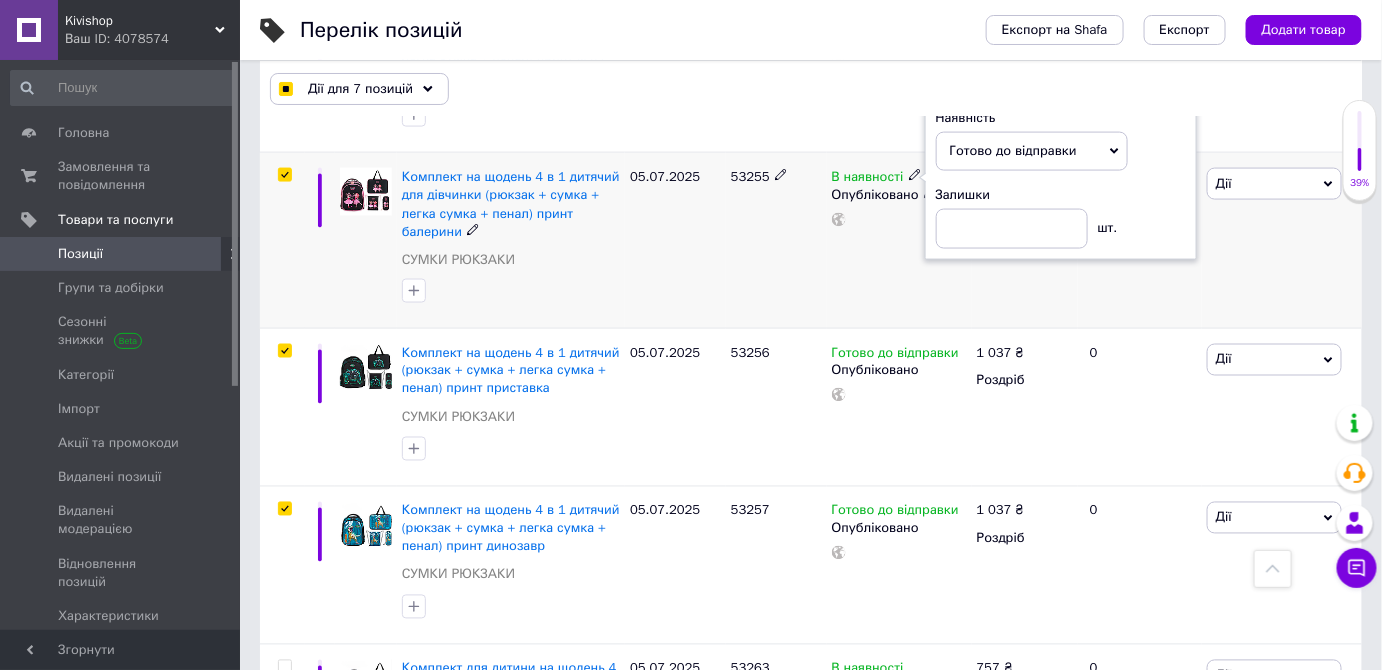 click on "В наявності Наявність Готово до відправки В наявності Немає в наявності Під замовлення Залишки шт. Опубліковано" at bounding box center [899, 241] 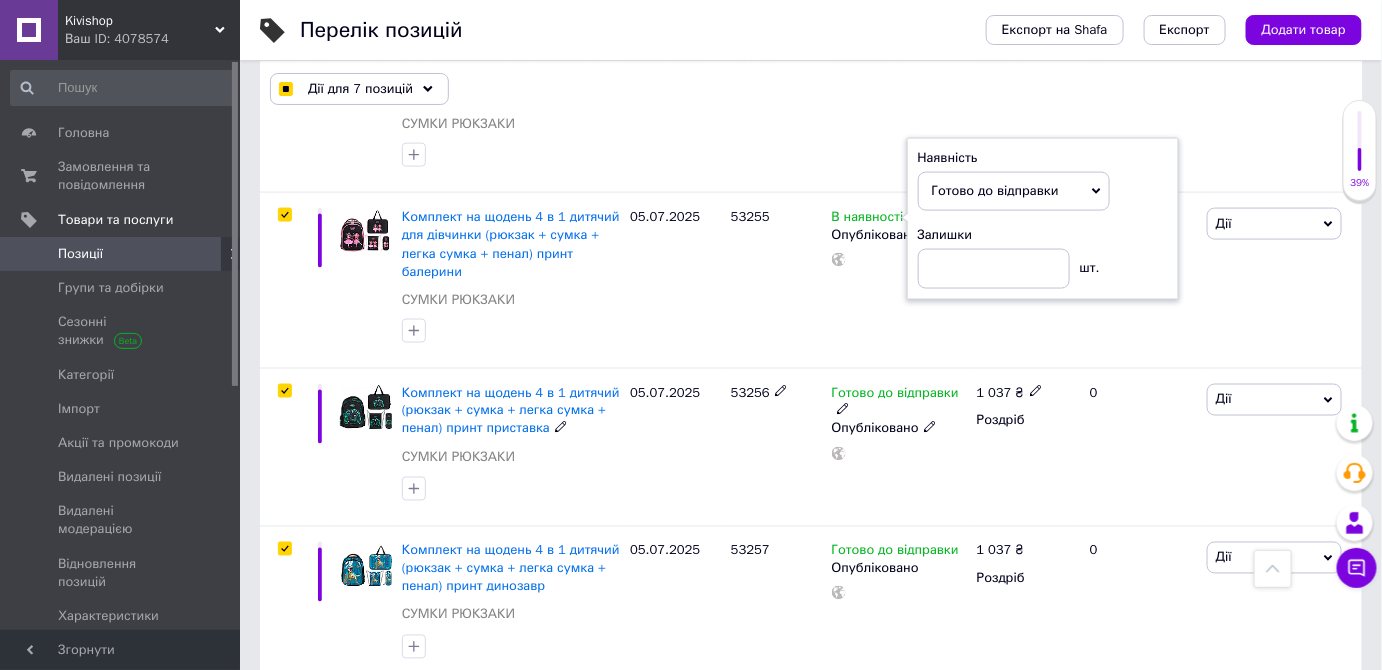 checkbox on "true" 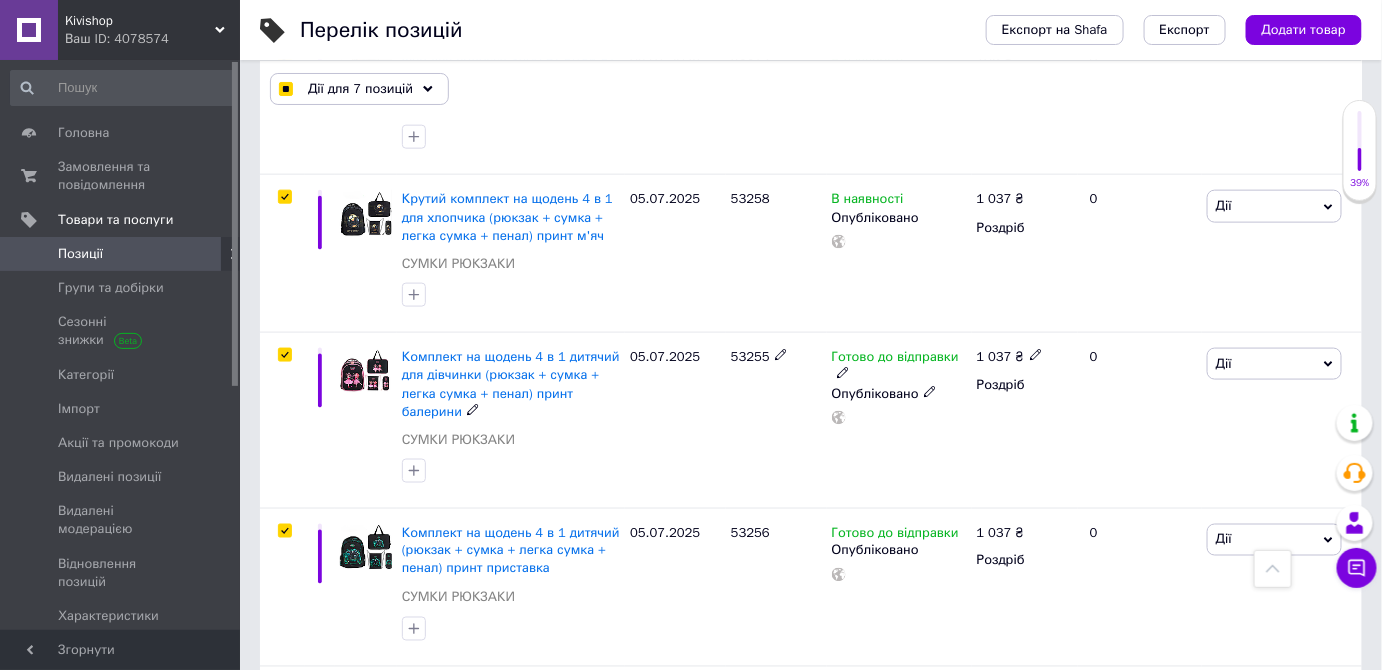 scroll, scrollTop: 727, scrollLeft: 0, axis: vertical 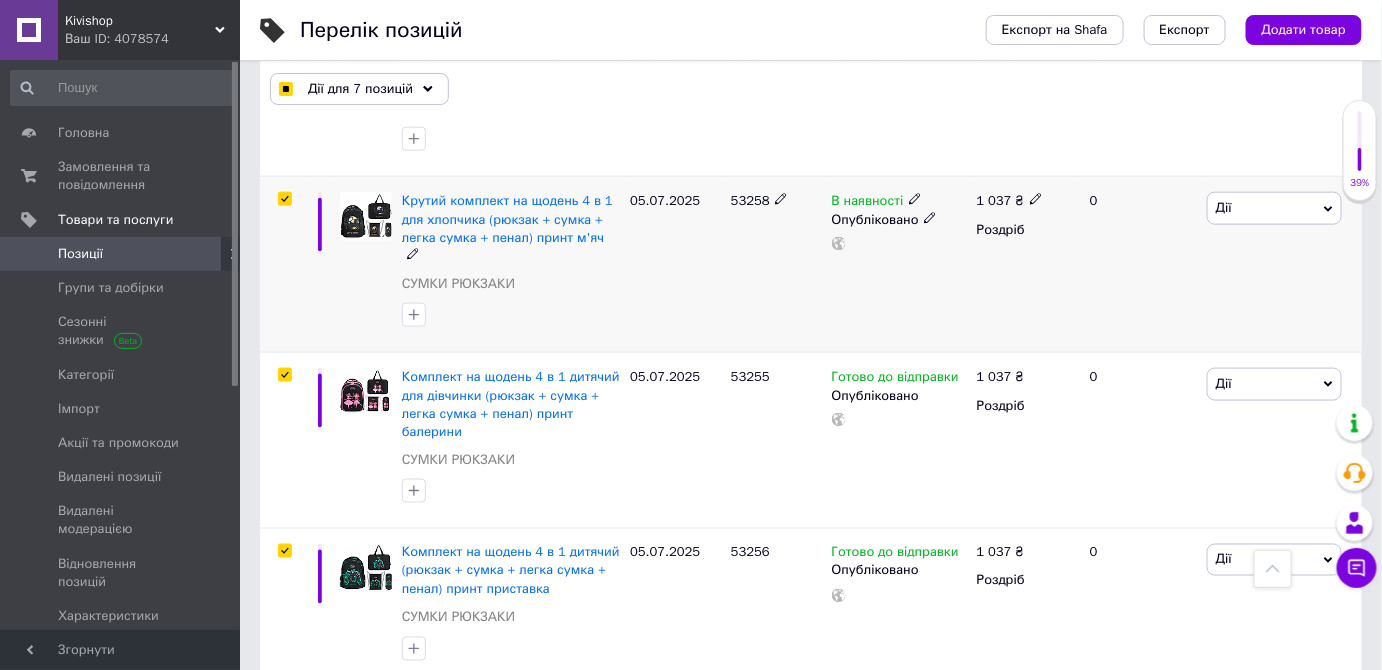 click 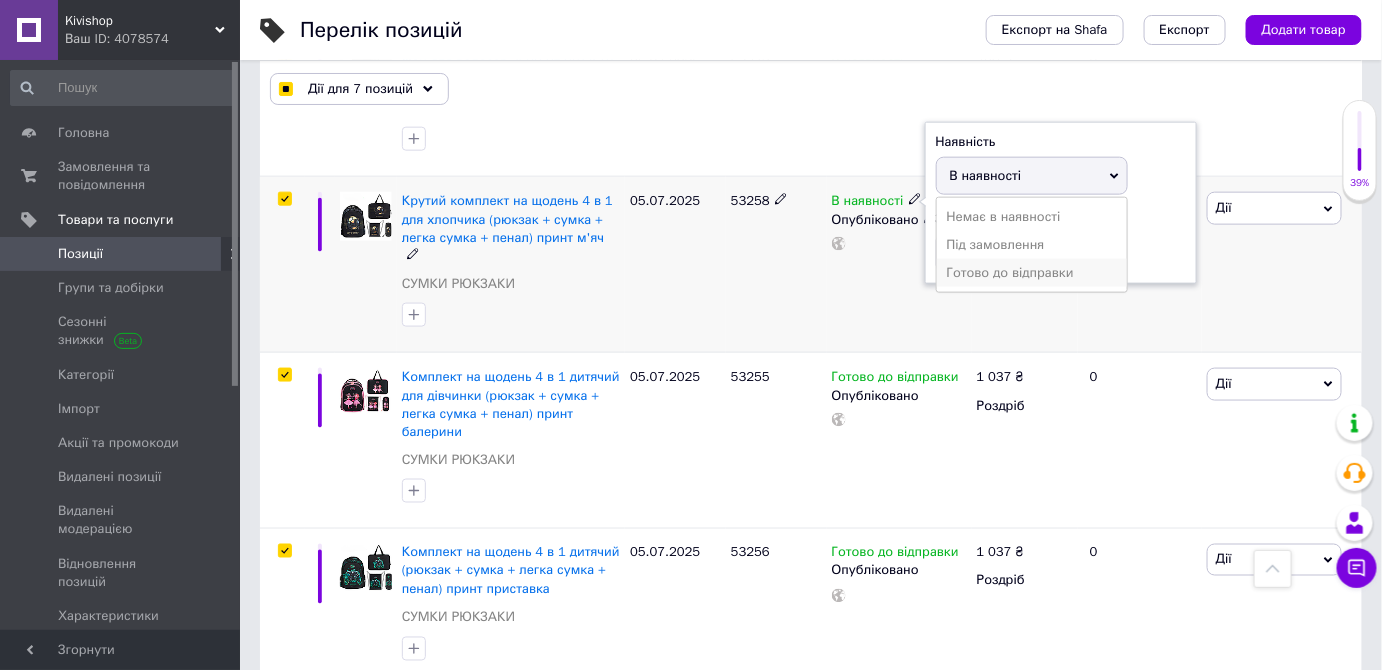 click on "Готово до відправки" at bounding box center [1032, 273] 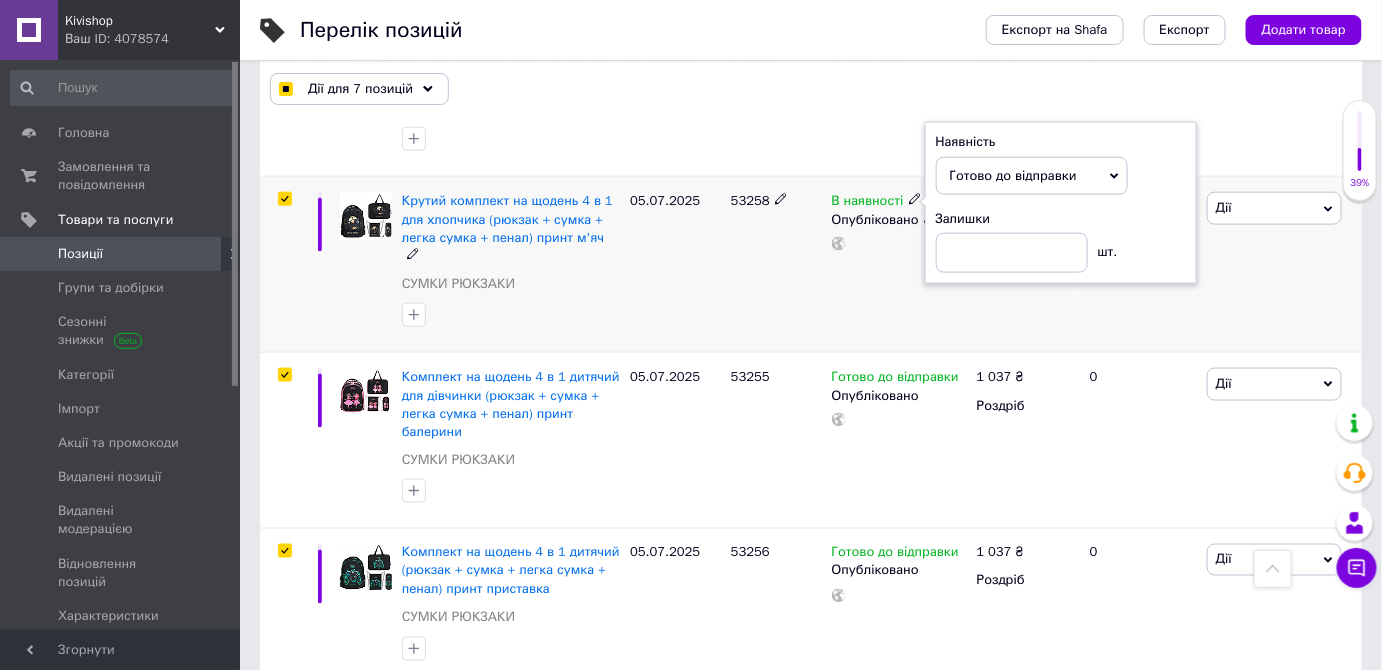 click on "В наявності Наявність Готово до відправки В наявності Немає в наявності Під замовлення Залишки шт. Опубліковано" at bounding box center (899, 265) 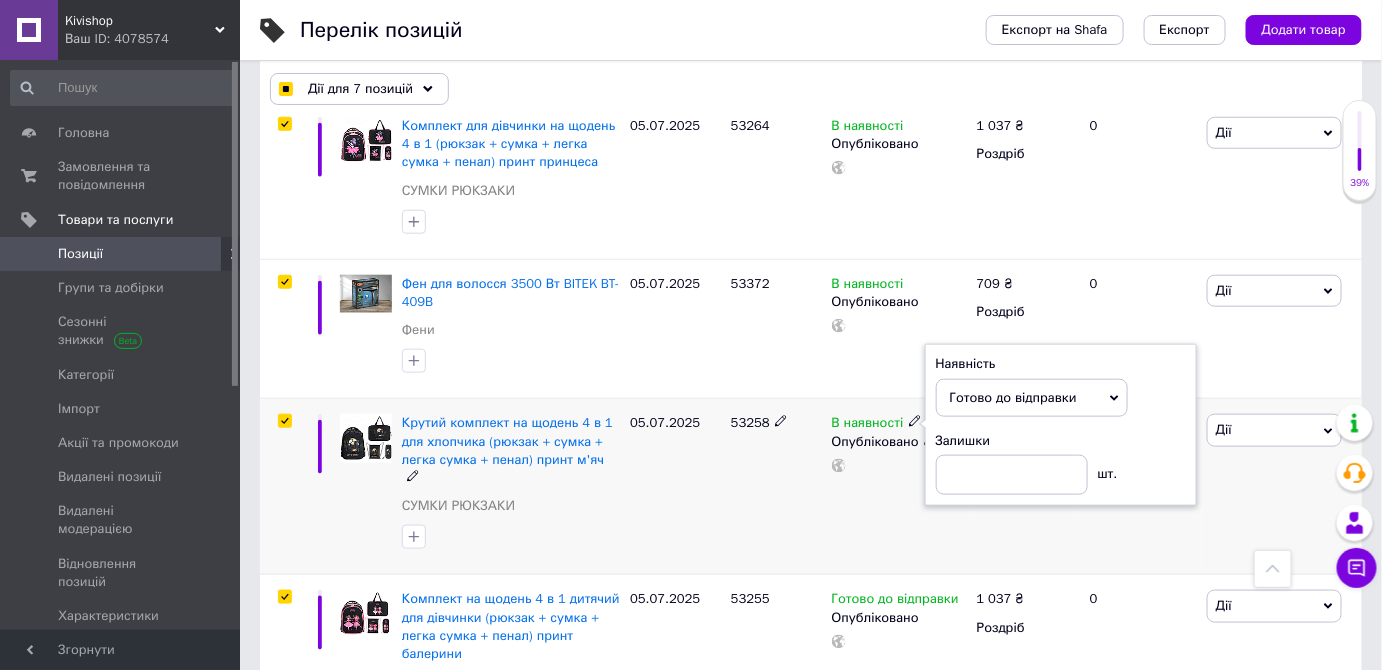 checkbox on "true" 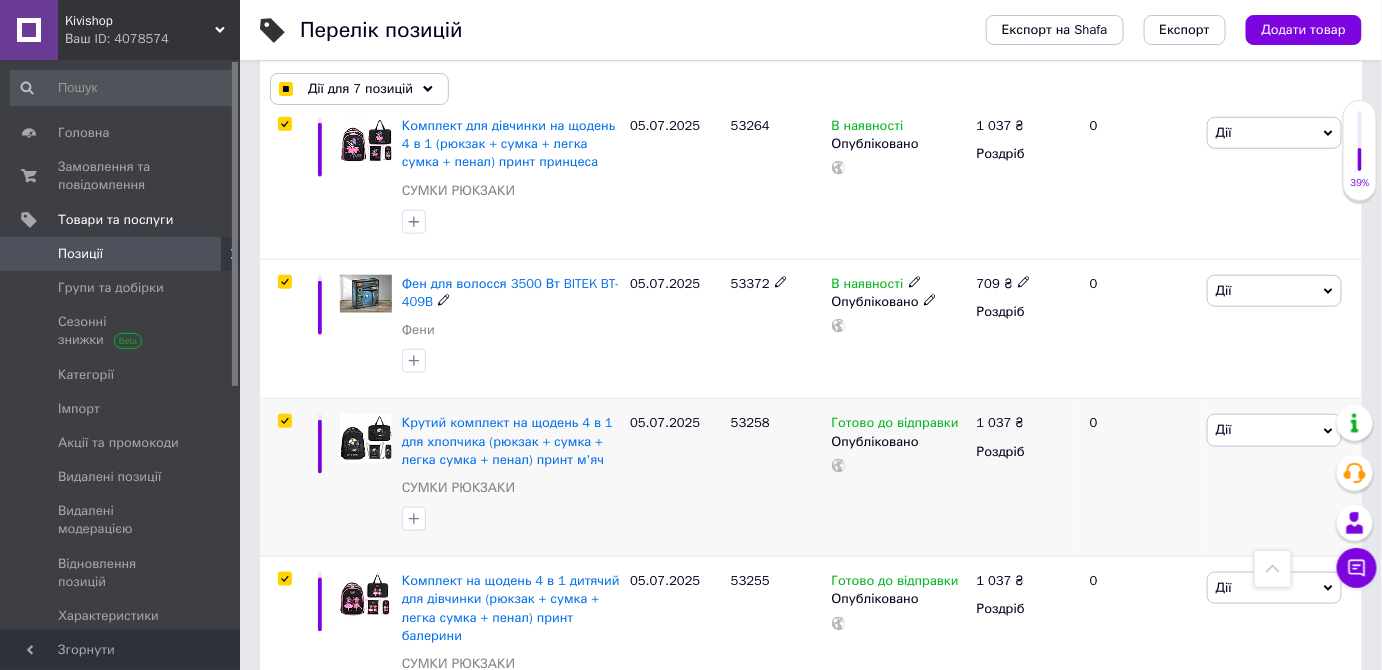 scroll, scrollTop: 454, scrollLeft: 0, axis: vertical 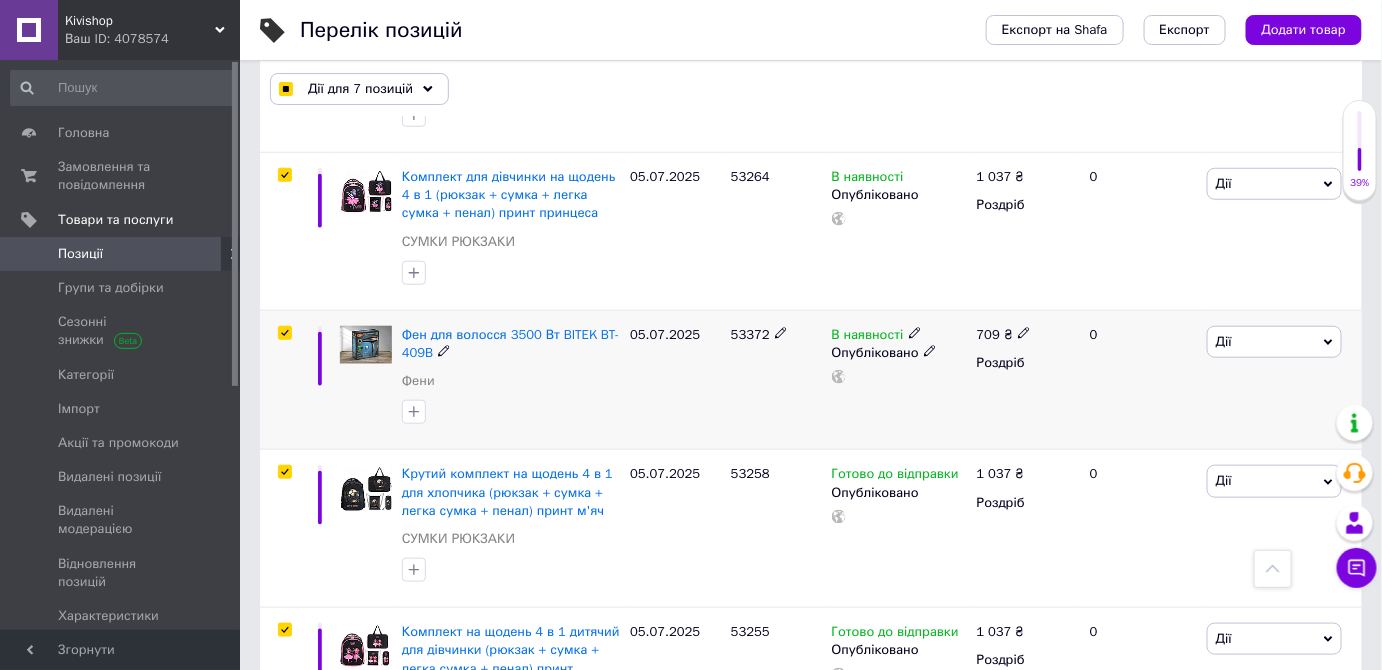 click 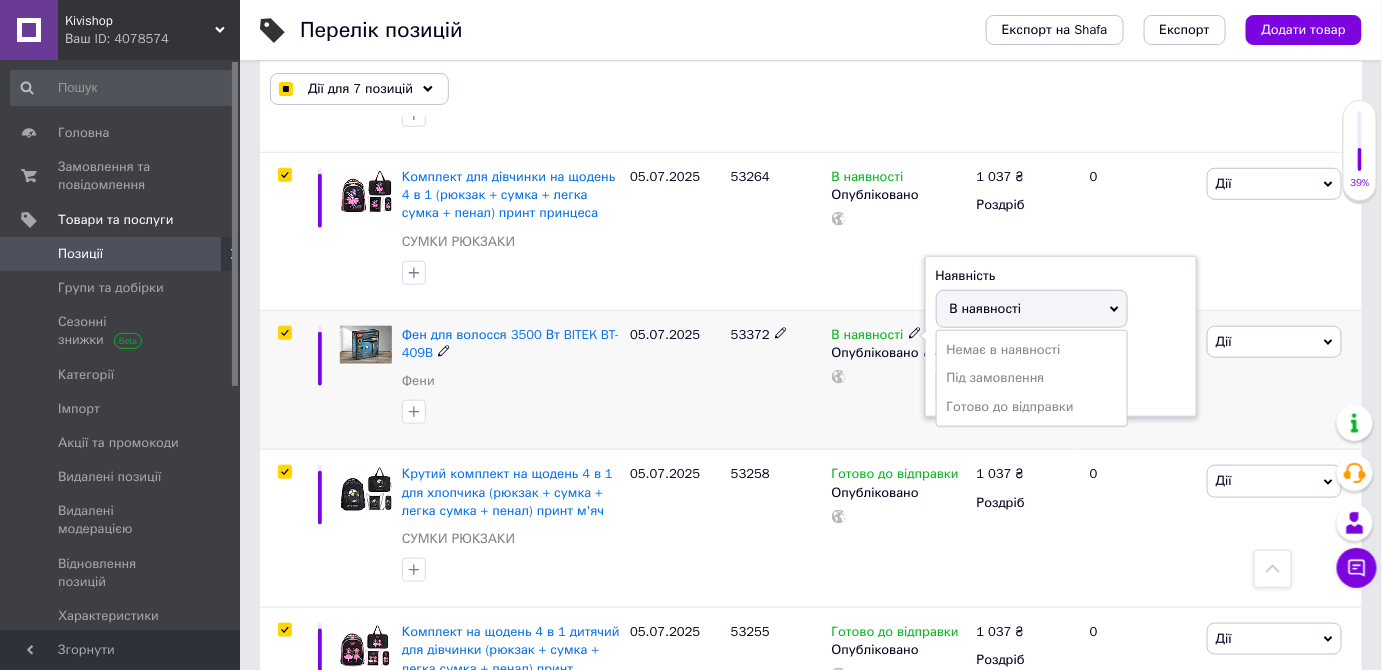 drag, startPoint x: 978, startPoint y: 384, endPoint x: 904, endPoint y: 393, distance: 74.54529 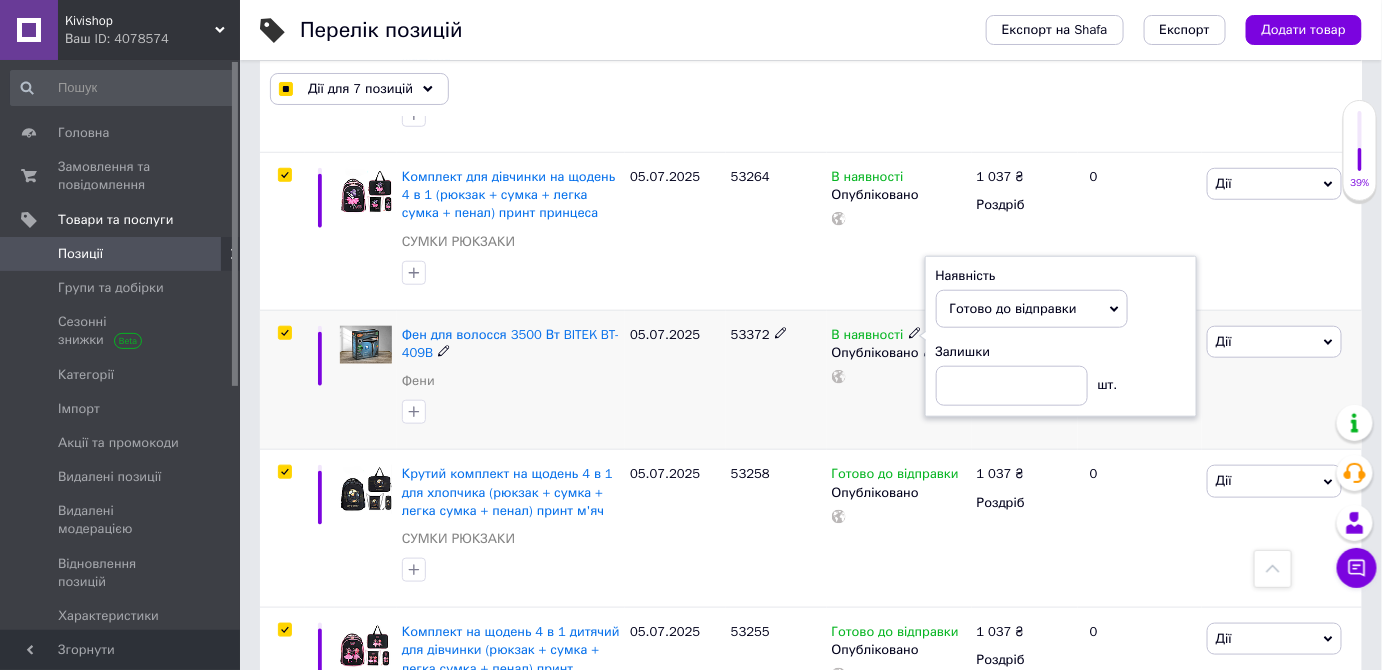 click on "В наявності Наявність Готово до відправки В наявності Немає в наявності Під замовлення Залишки шт. Опубліковано" at bounding box center (899, 380) 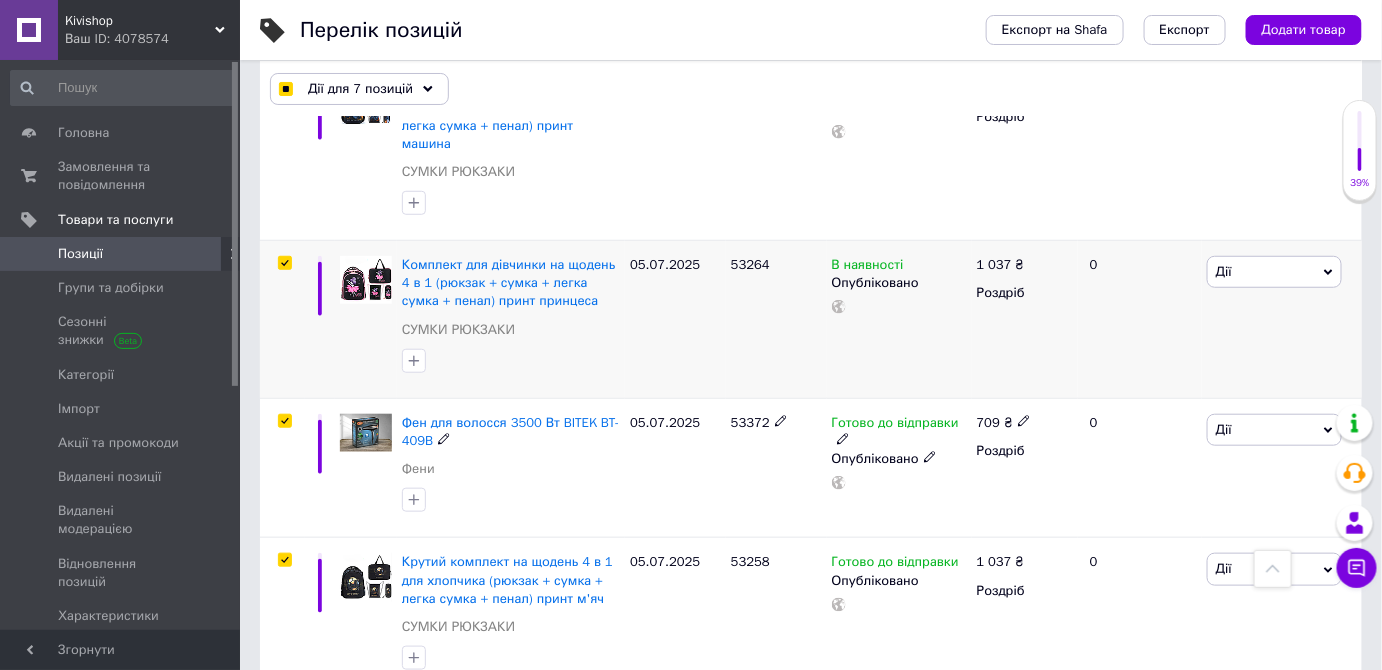 scroll, scrollTop: 363, scrollLeft: 0, axis: vertical 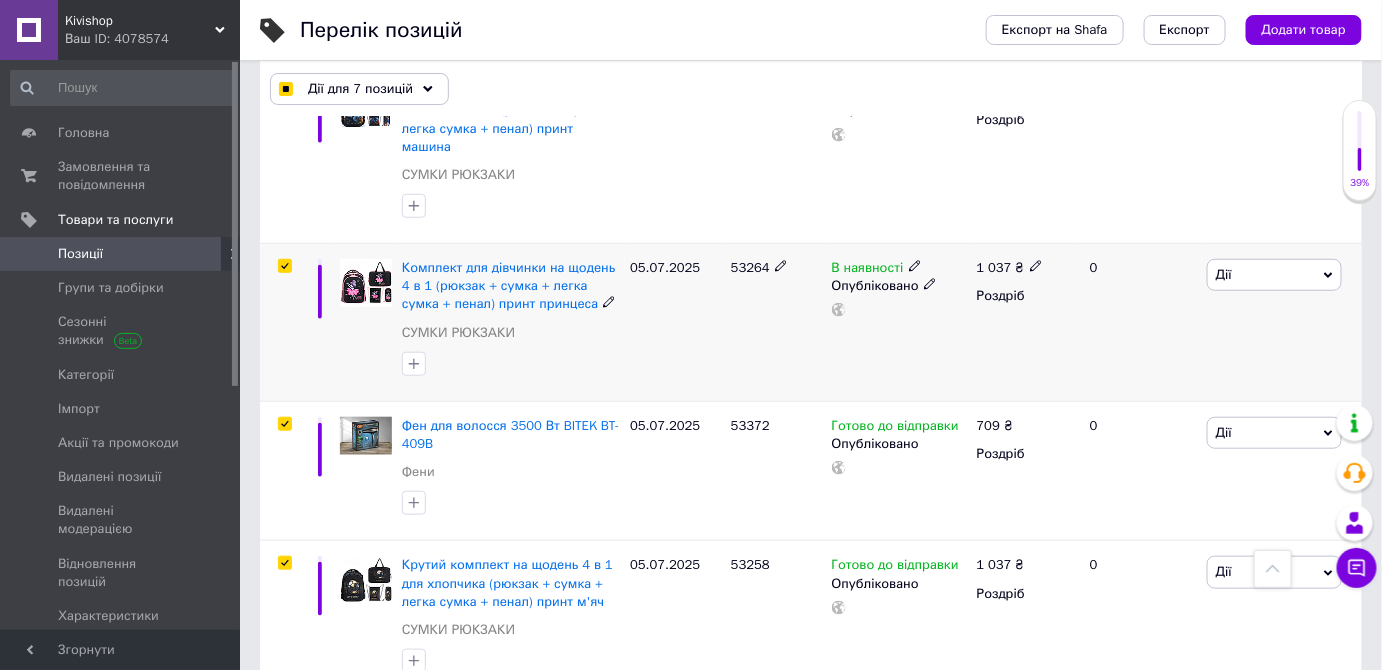 click 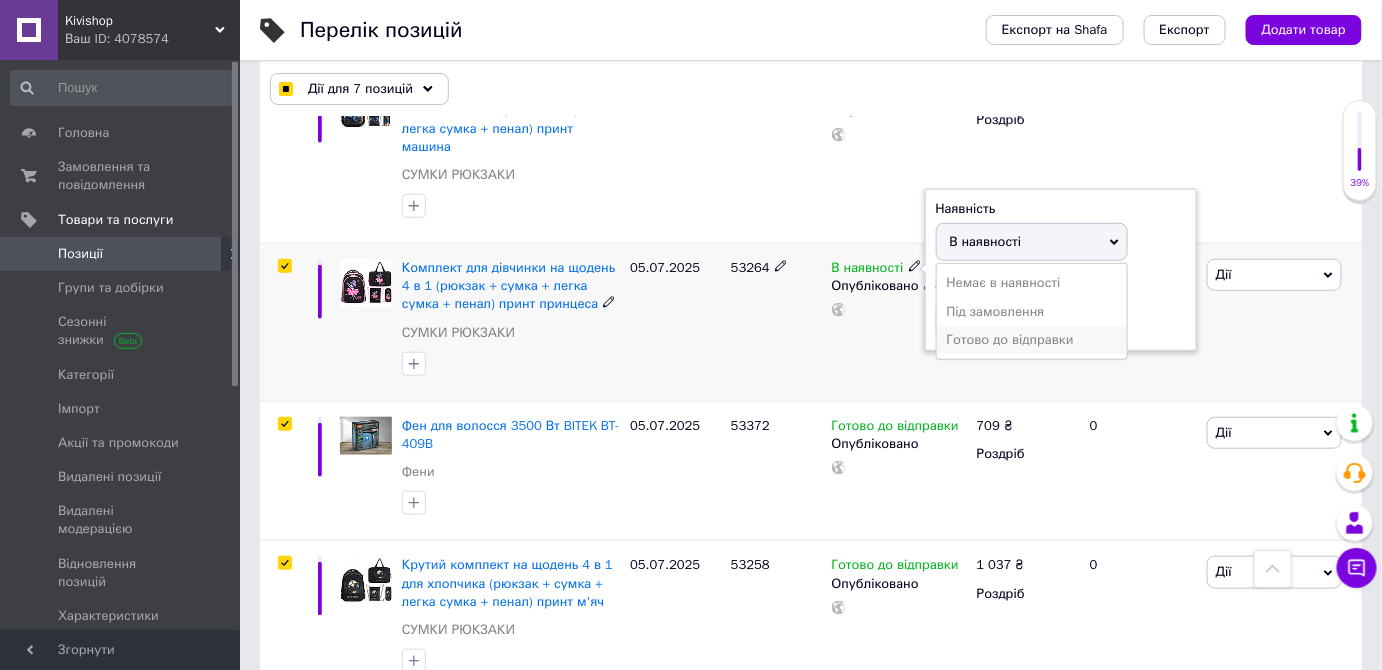 click on "Готово до відправки" at bounding box center (1032, 340) 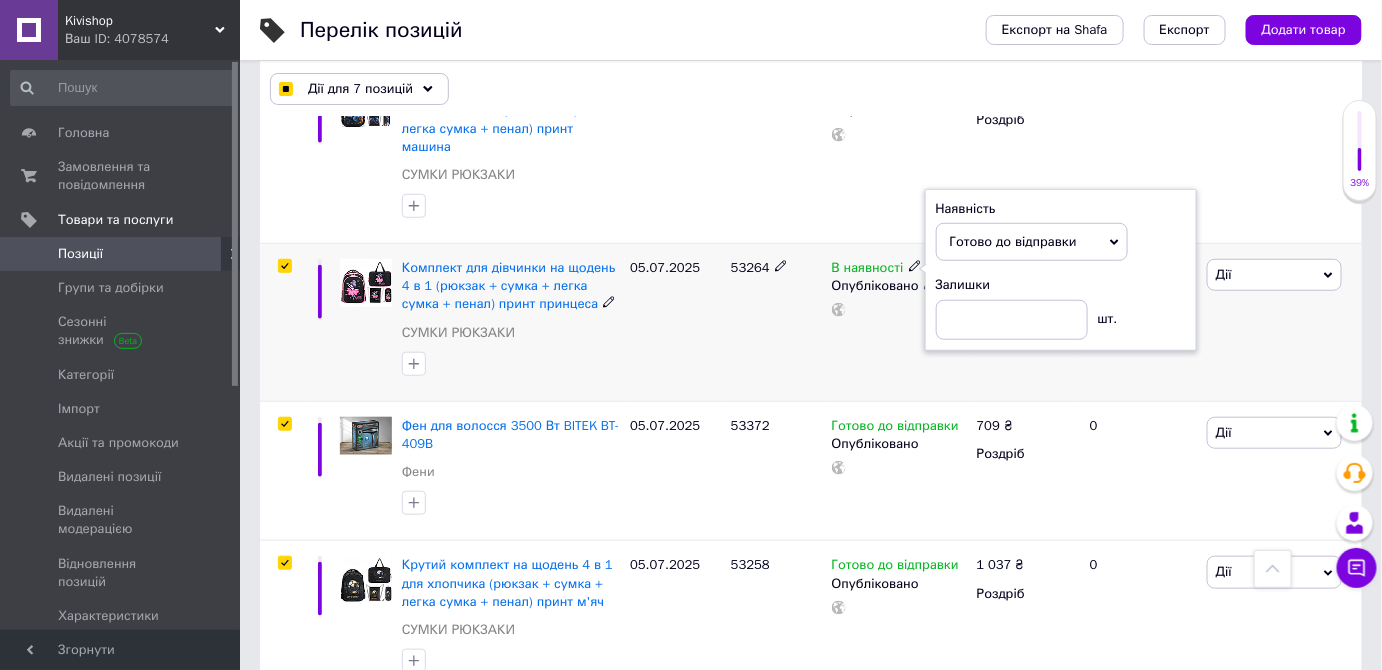click on "В наявності Наявність Готово до відправки В наявності Немає в наявності Під замовлення Залишки шт. Опубліковано" at bounding box center [899, 323] 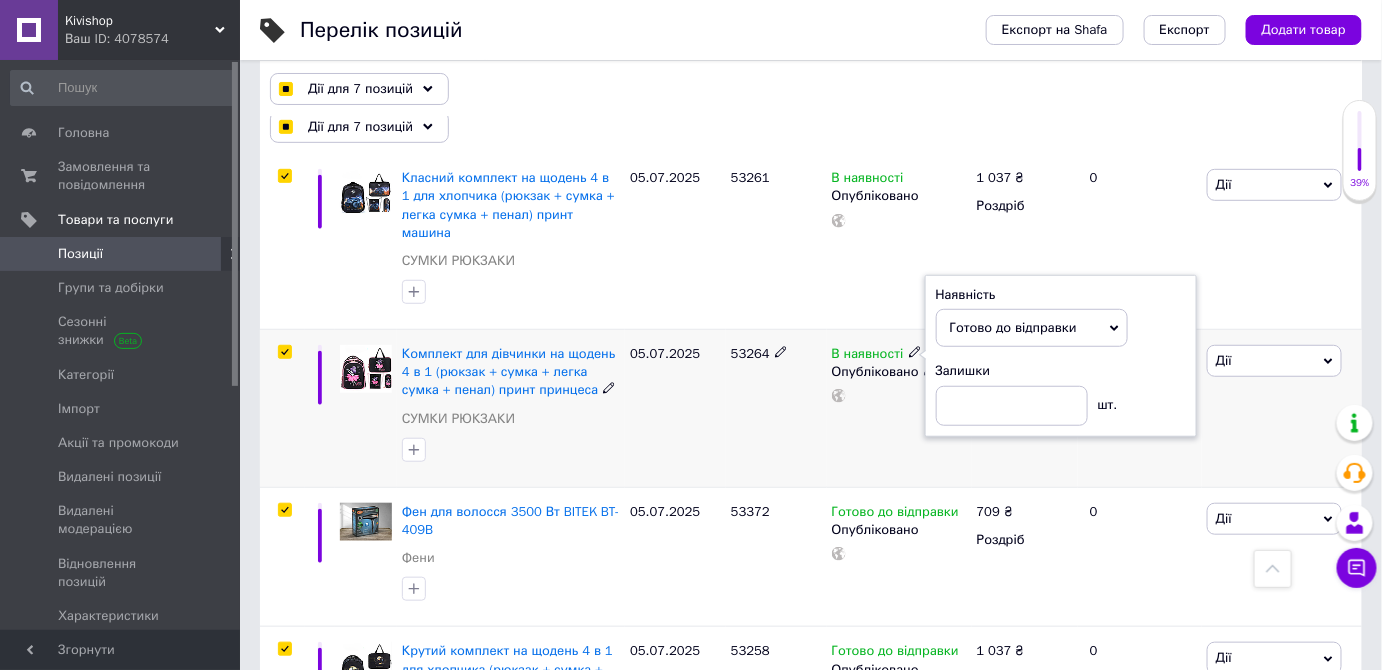 checkbox on "true" 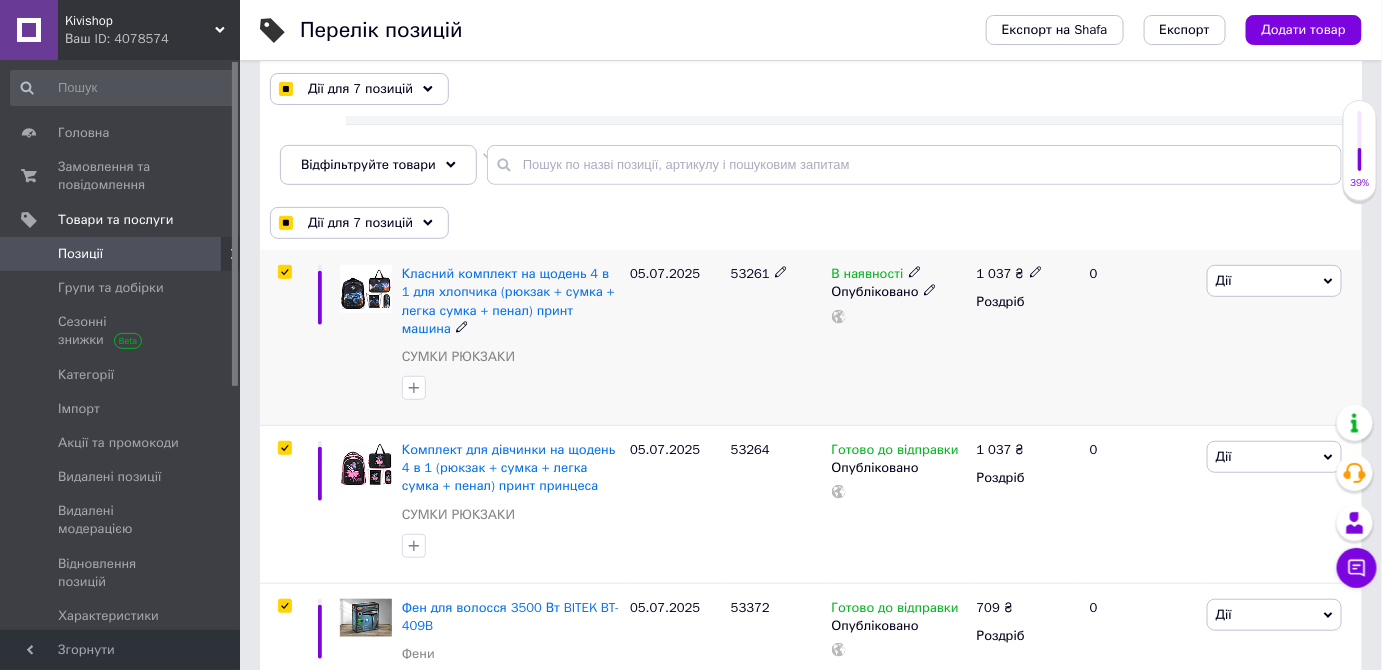 click at bounding box center (915, 271) 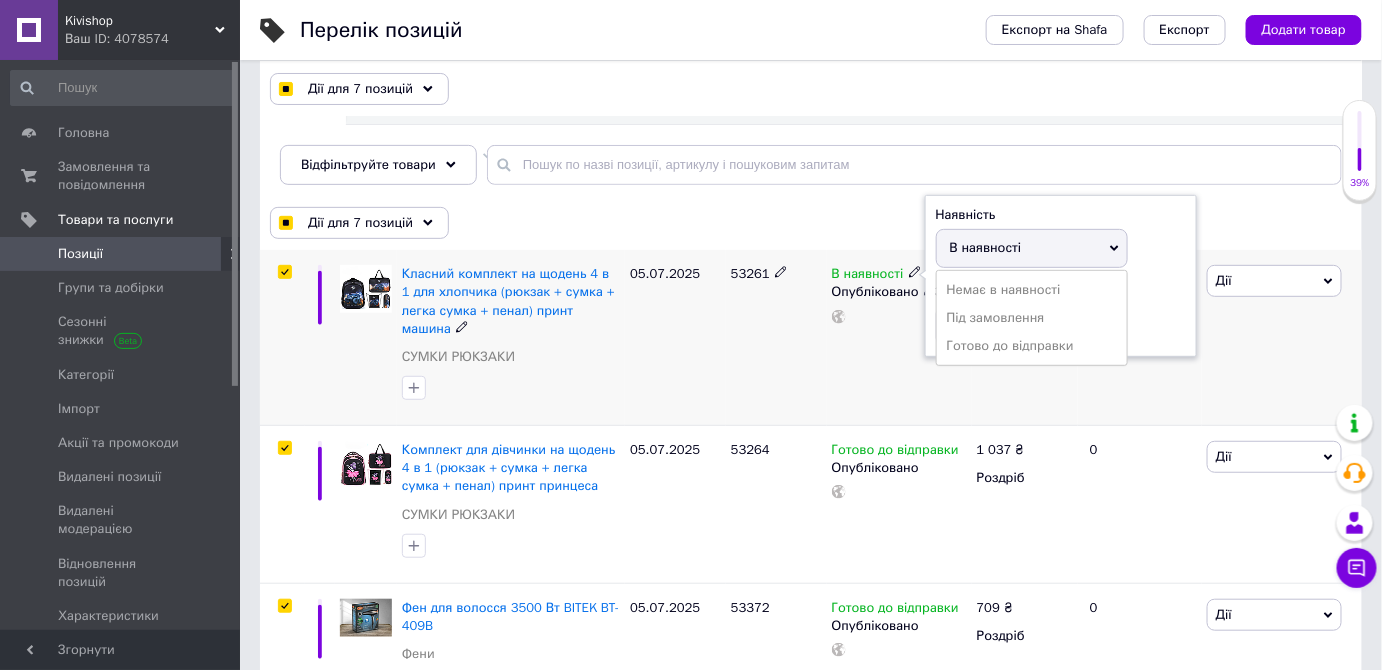 drag, startPoint x: 952, startPoint y: 346, endPoint x: 848, endPoint y: 370, distance: 106.733315 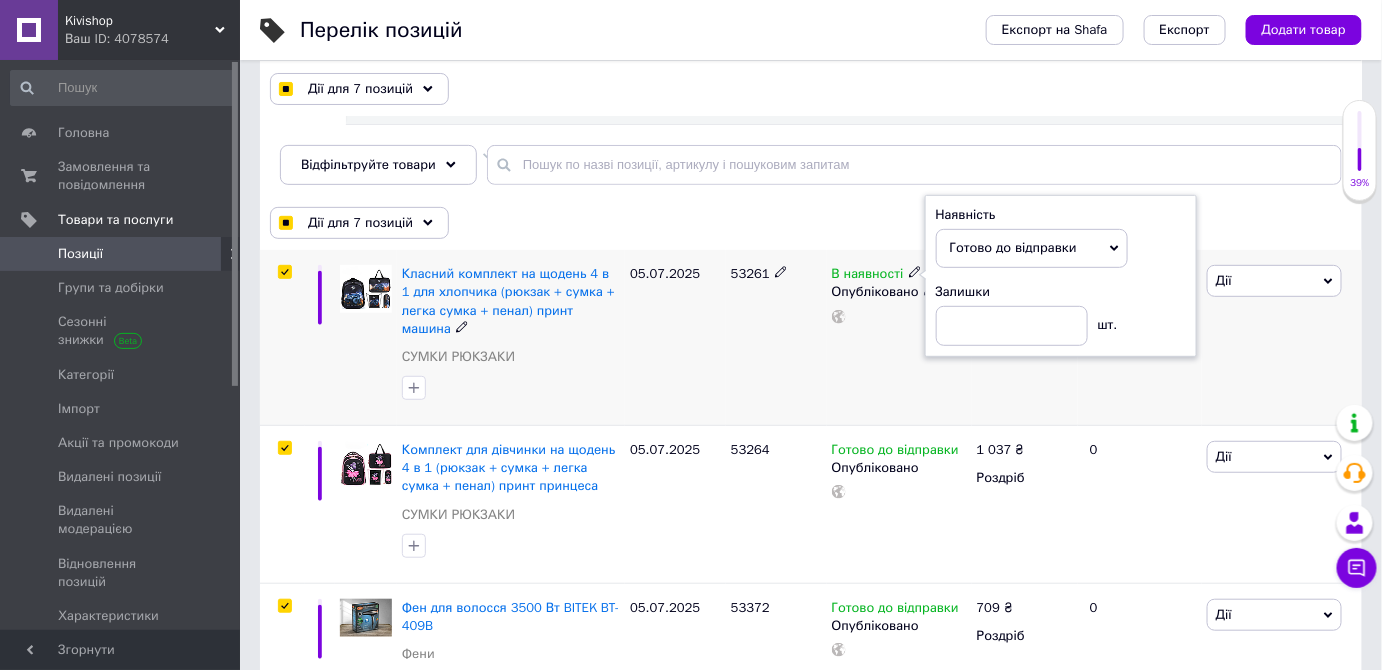 click on "В наявності Наявність Готово до відправки В наявності Немає в наявності Під замовлення Залишки шт. Опубліковано" at bounding box center (899, 337) 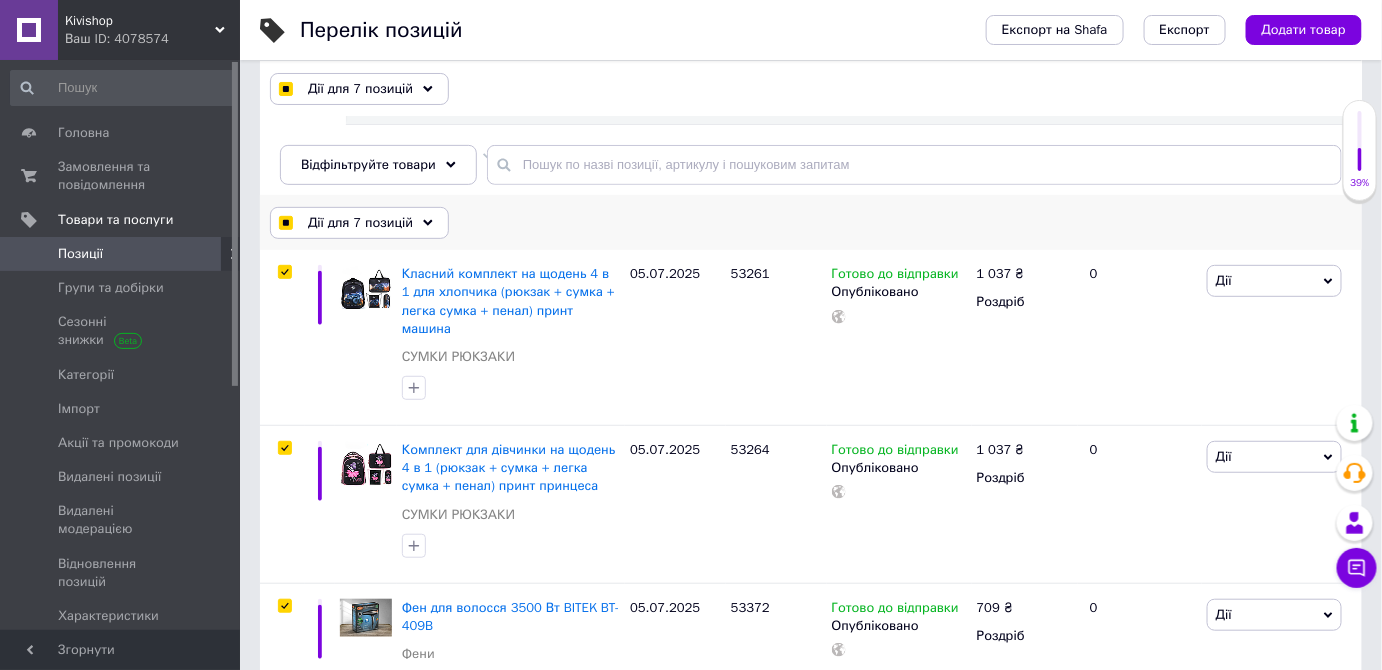 click 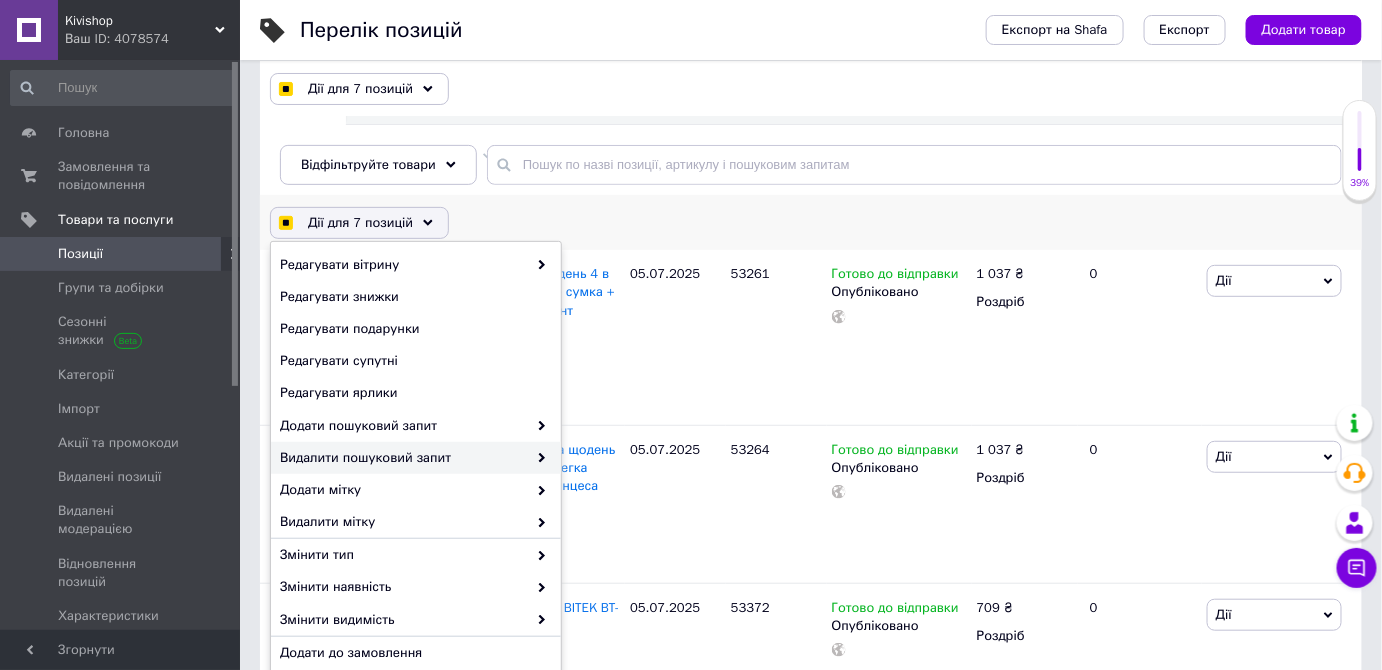 scroll, scrollTop: 176, scrollLeft: 0, axis: vertical 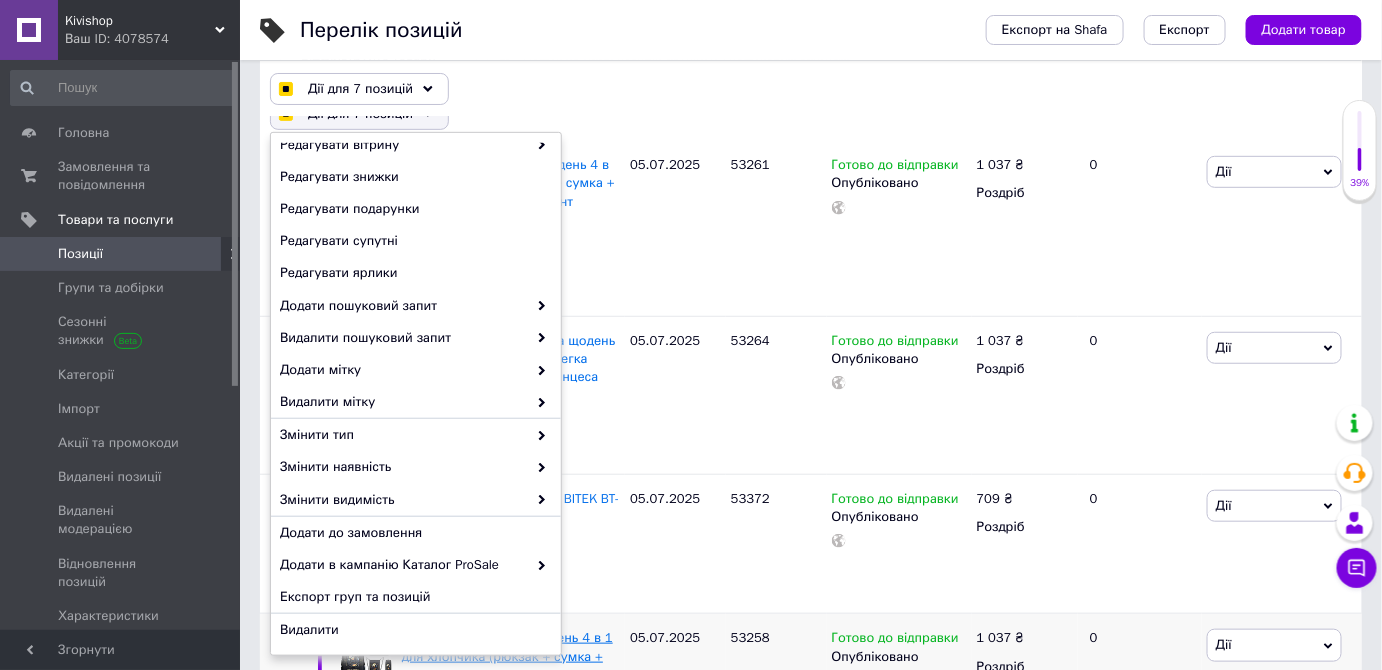 checkbox on "true" 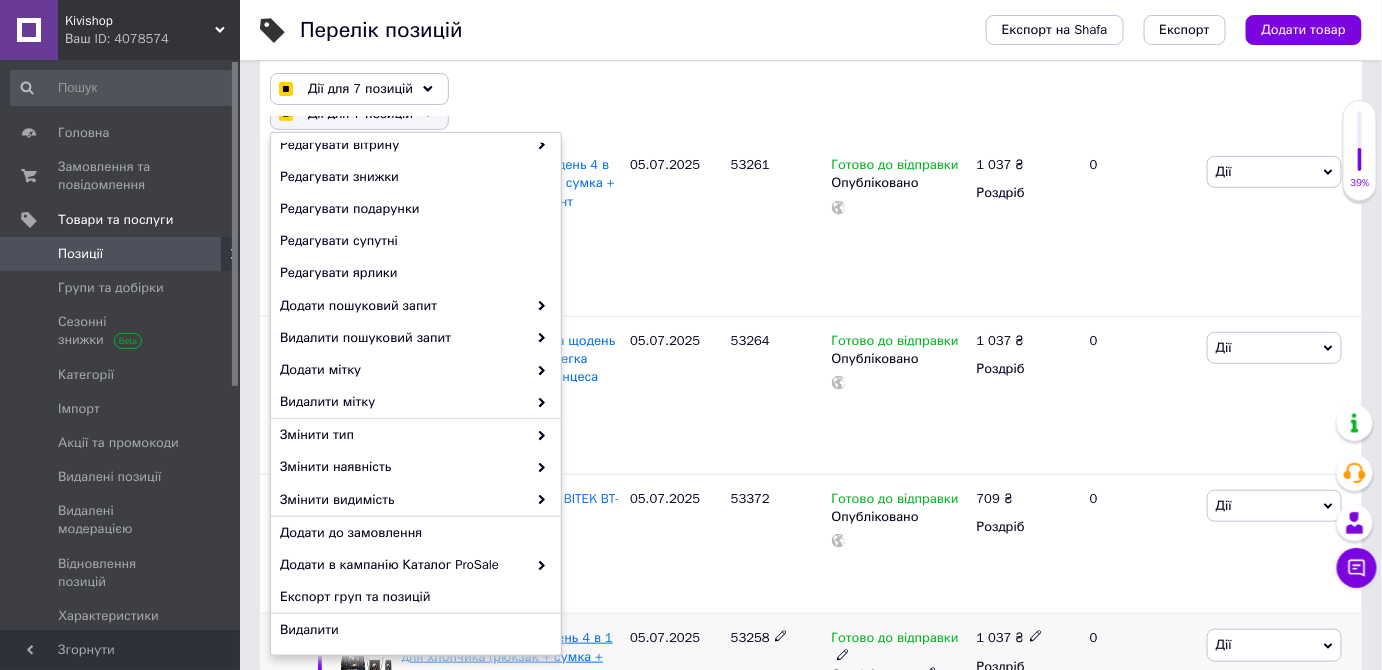 scroll, scrollTop: 454, scrollLeft: 0, axis: vertical 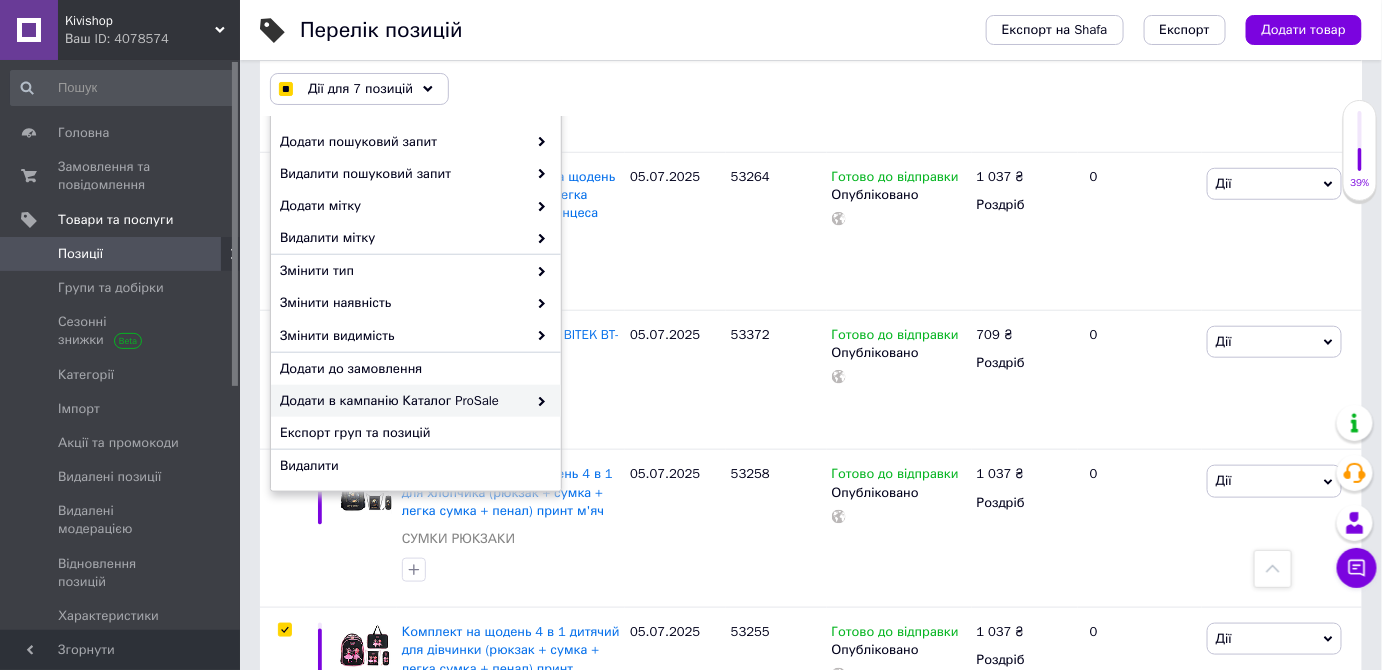 checkbox on "true" 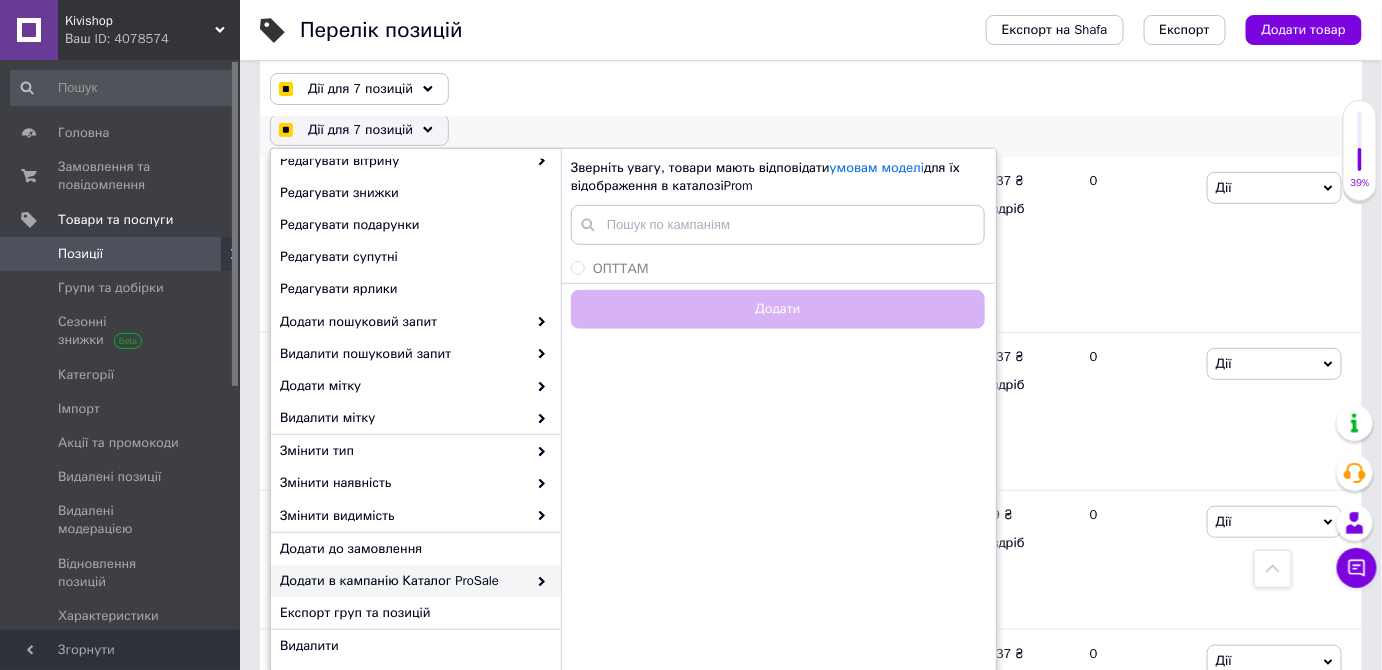scroll, scrollTop: 272, scrollLeft: 0, axis: vertical 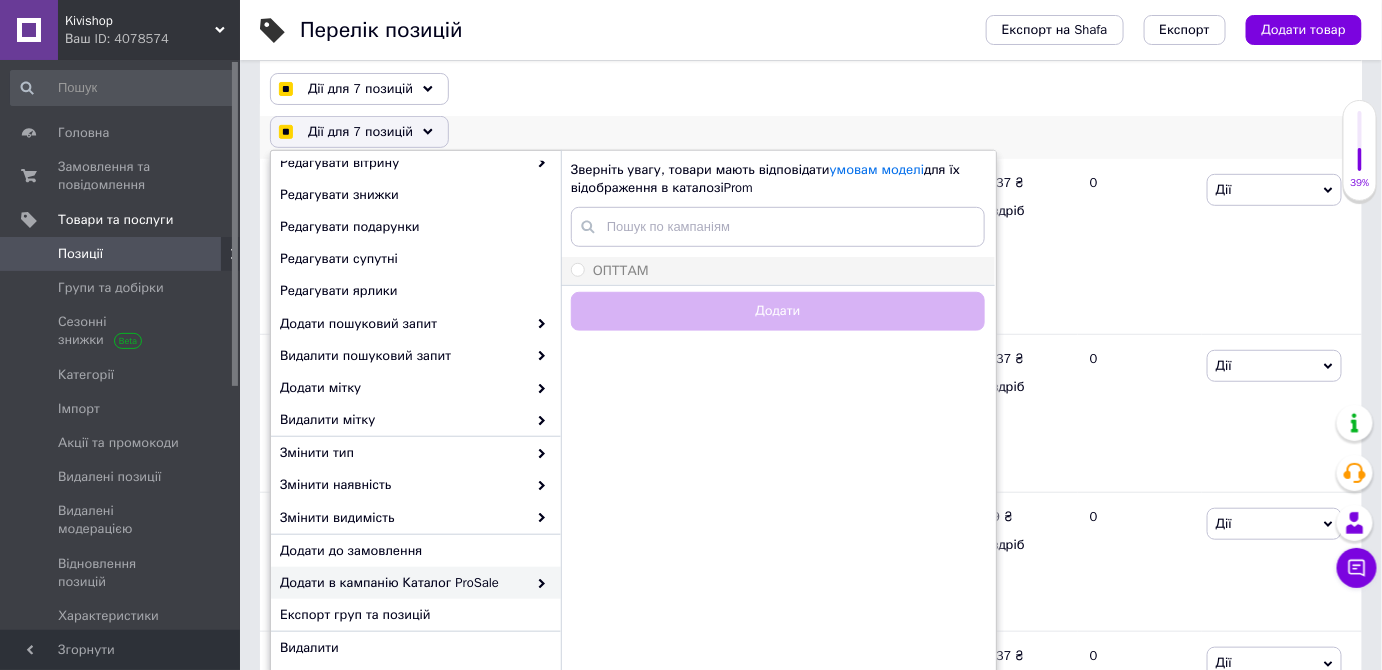 checkbox on "true" 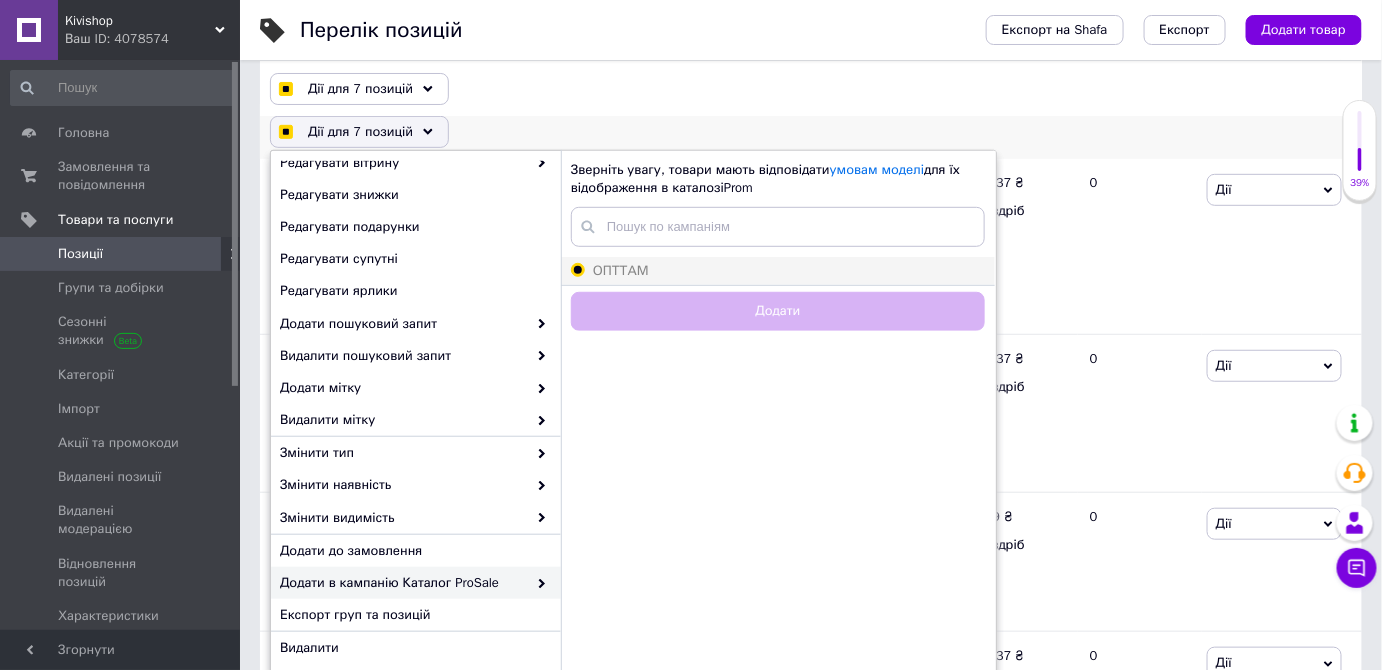 radio on "true" 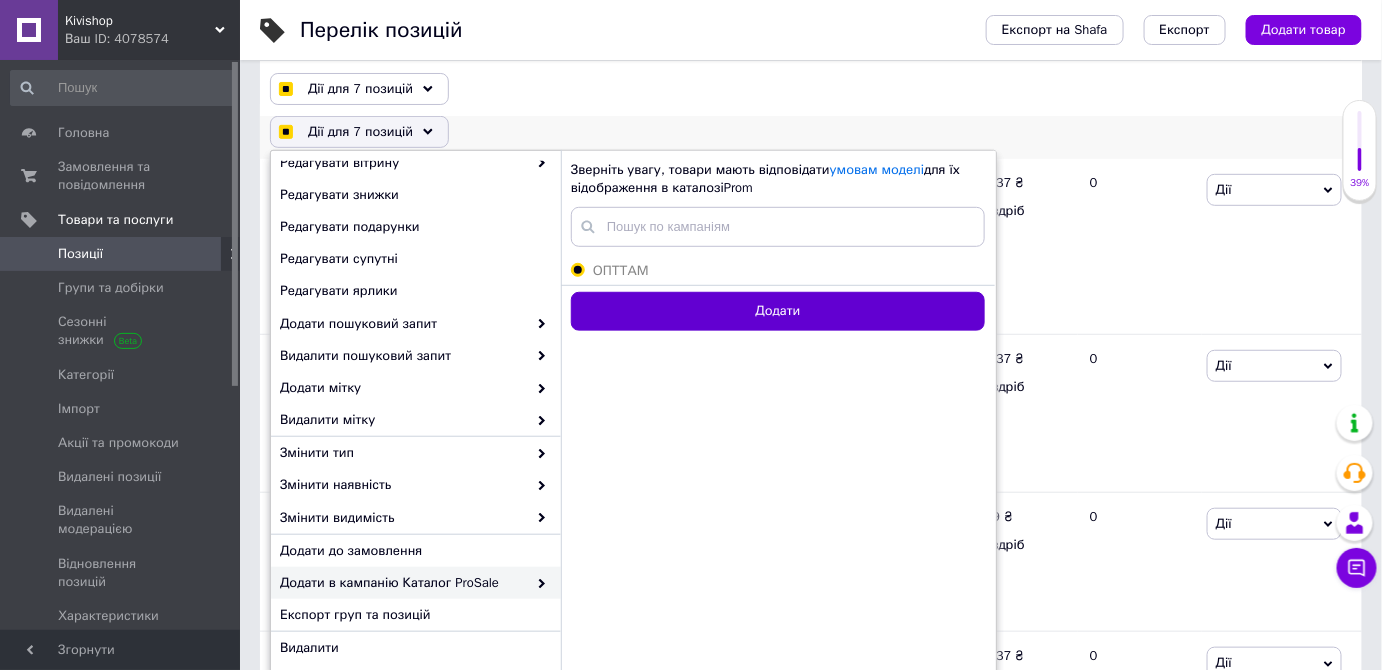 click on "Додати" at bounding box center [778, 311] 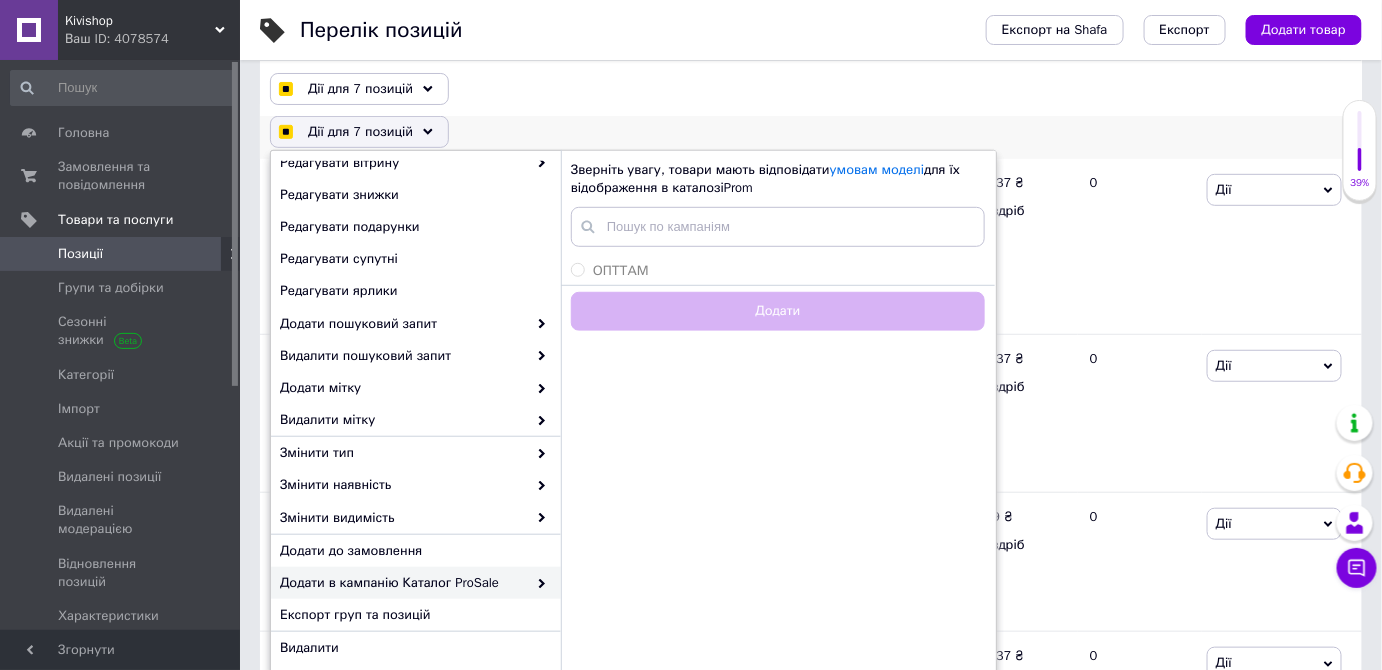 checkbox on "false" 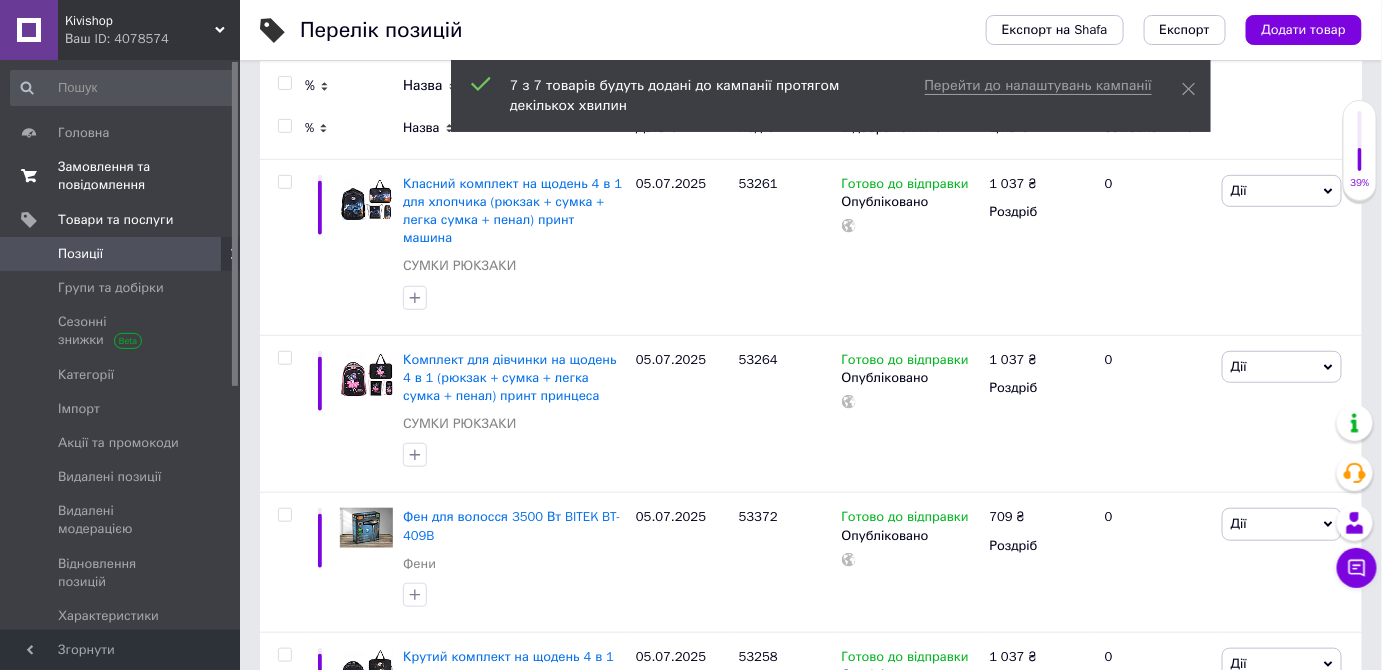 click on "Замовлення та повідомлення" at bounding box center [121, 176] 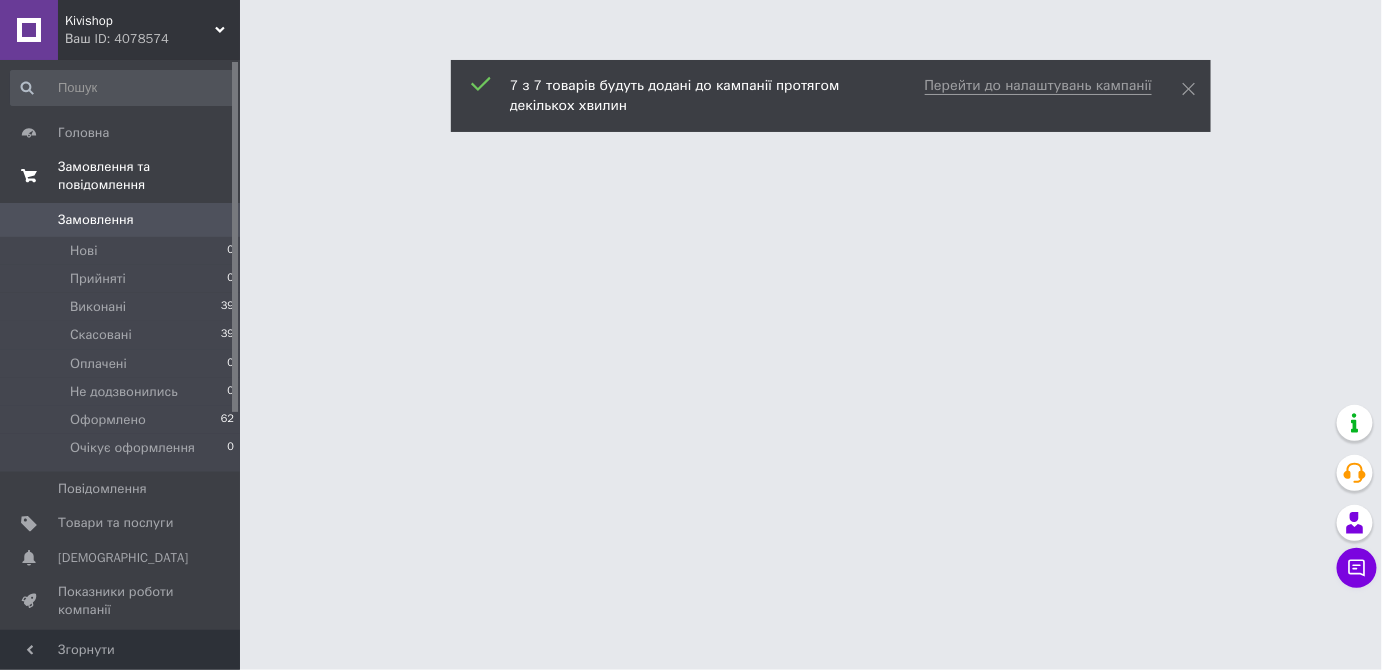 scroll, scrollTop: 0, scrollLeft: 0, axis: both 